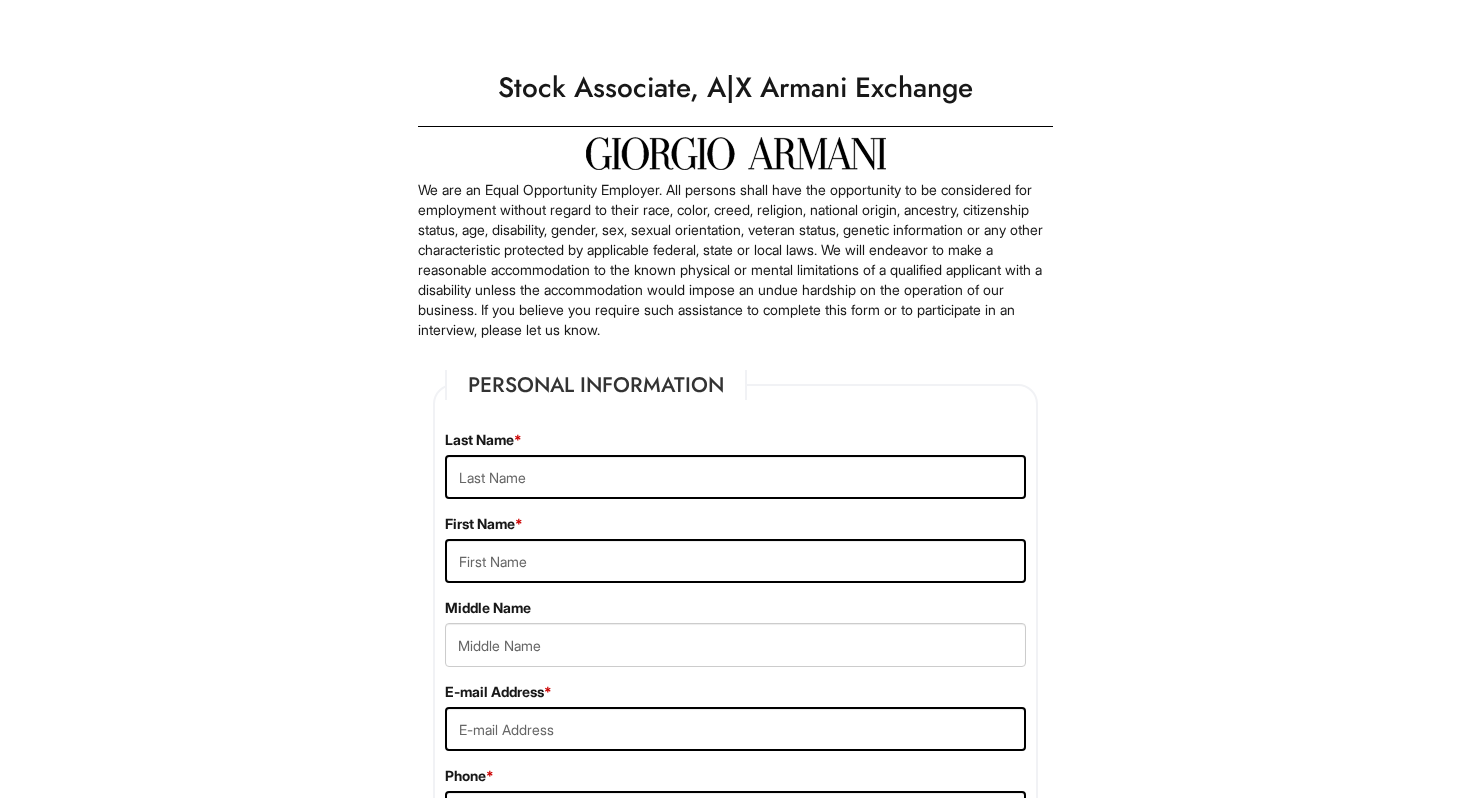 scroll, scrollTop: 0, scrollLeft: 0, axis: both 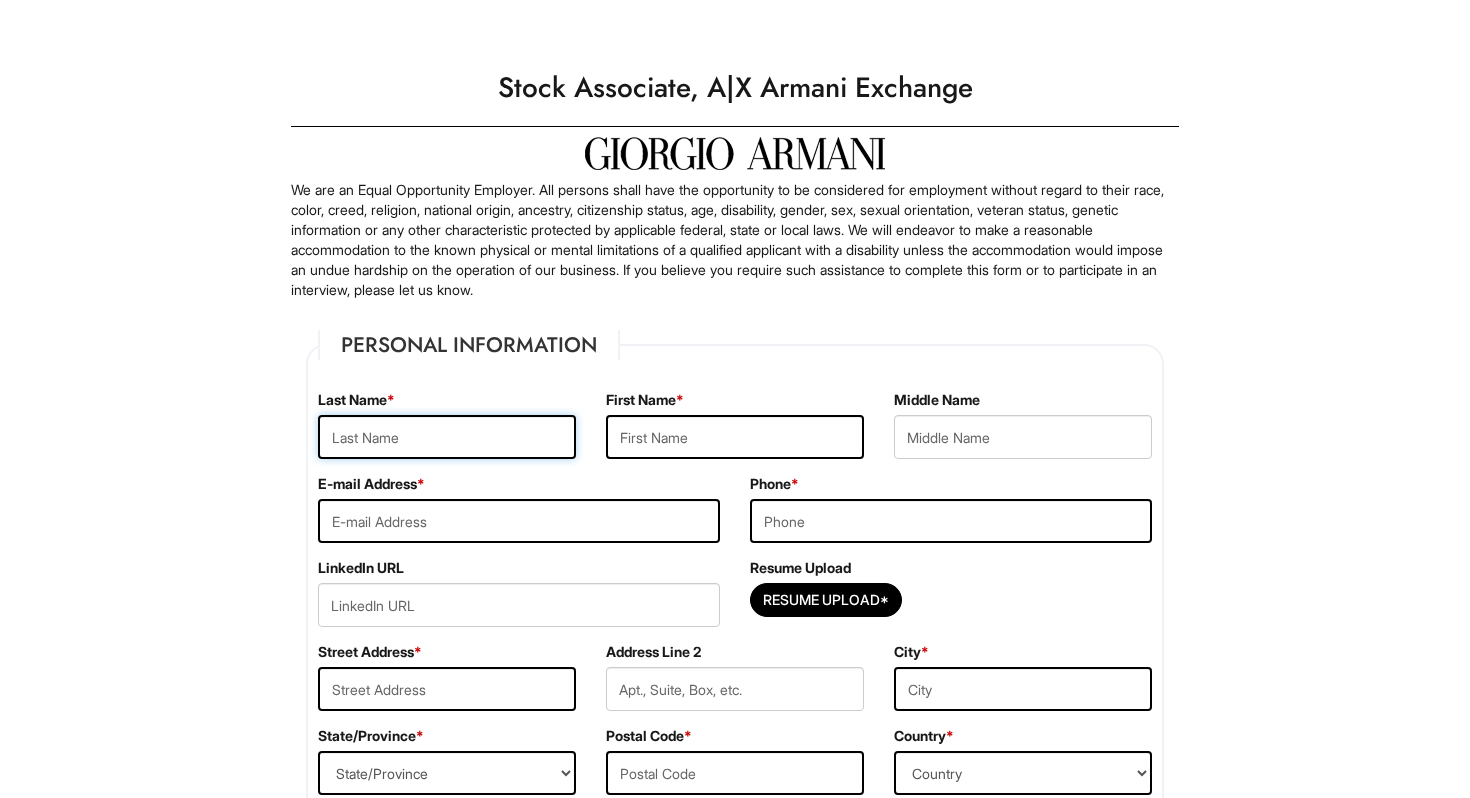 click at bounding box center [447, 437] 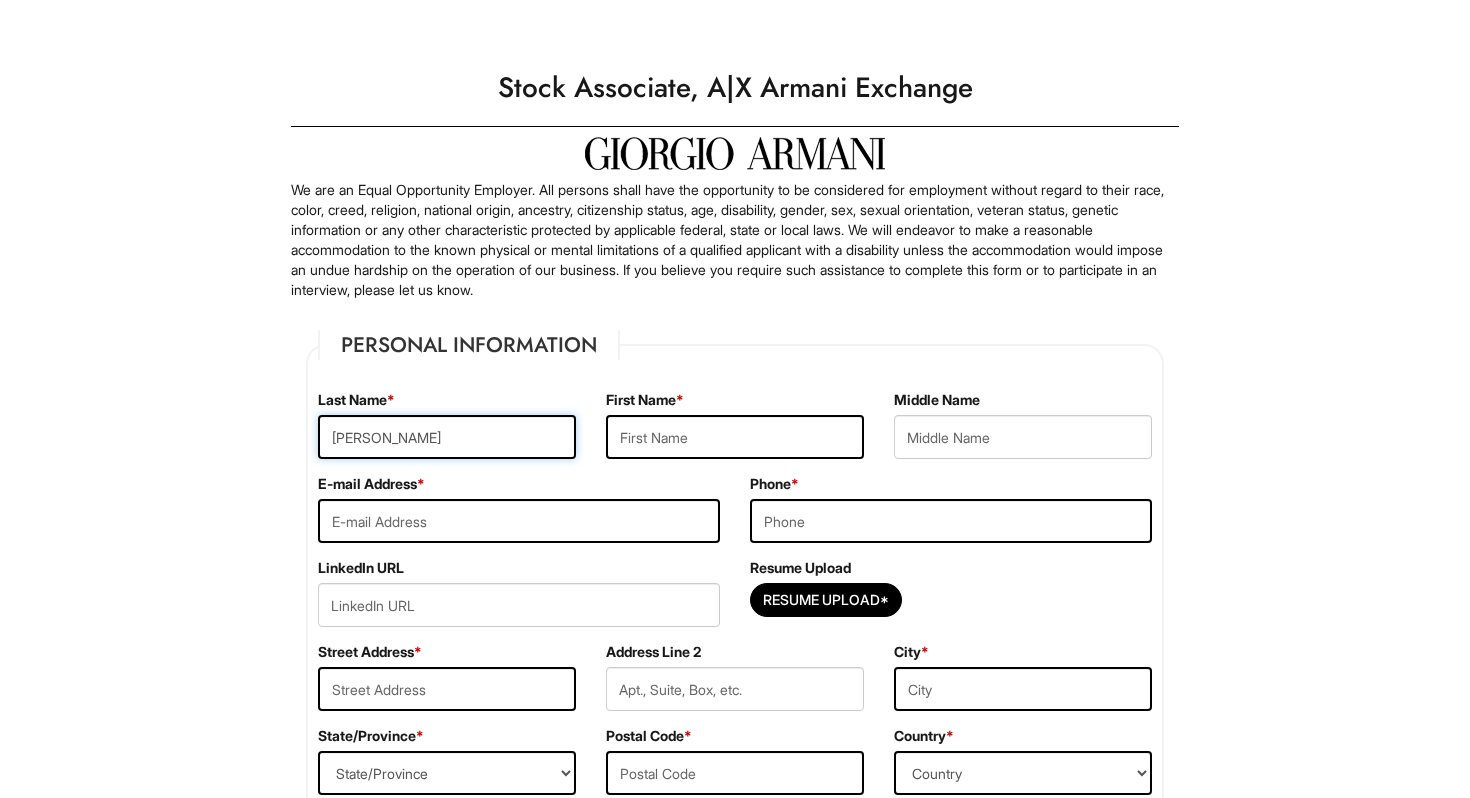type on "Armani" 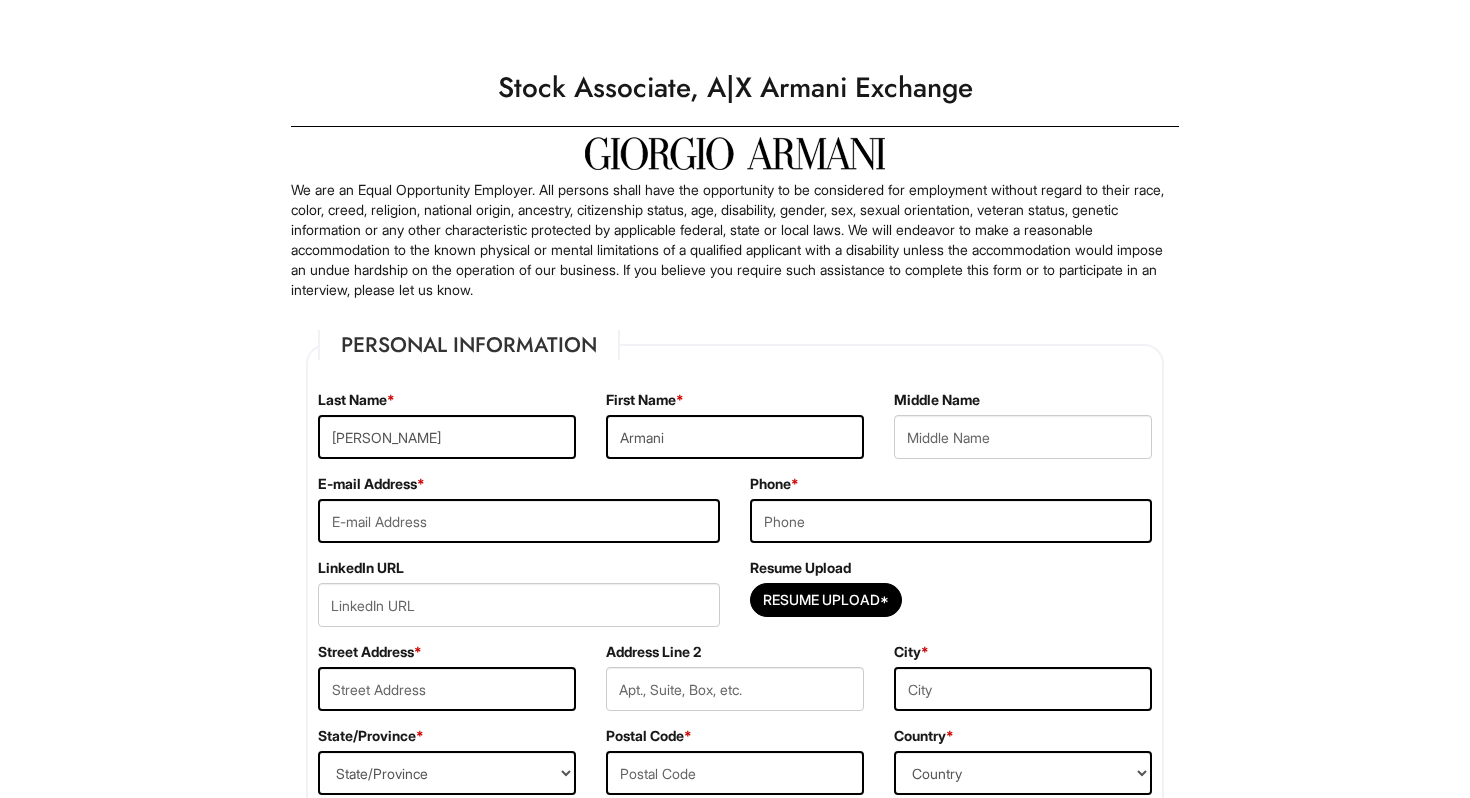 type on "Armanihaughton03@gmail.com" 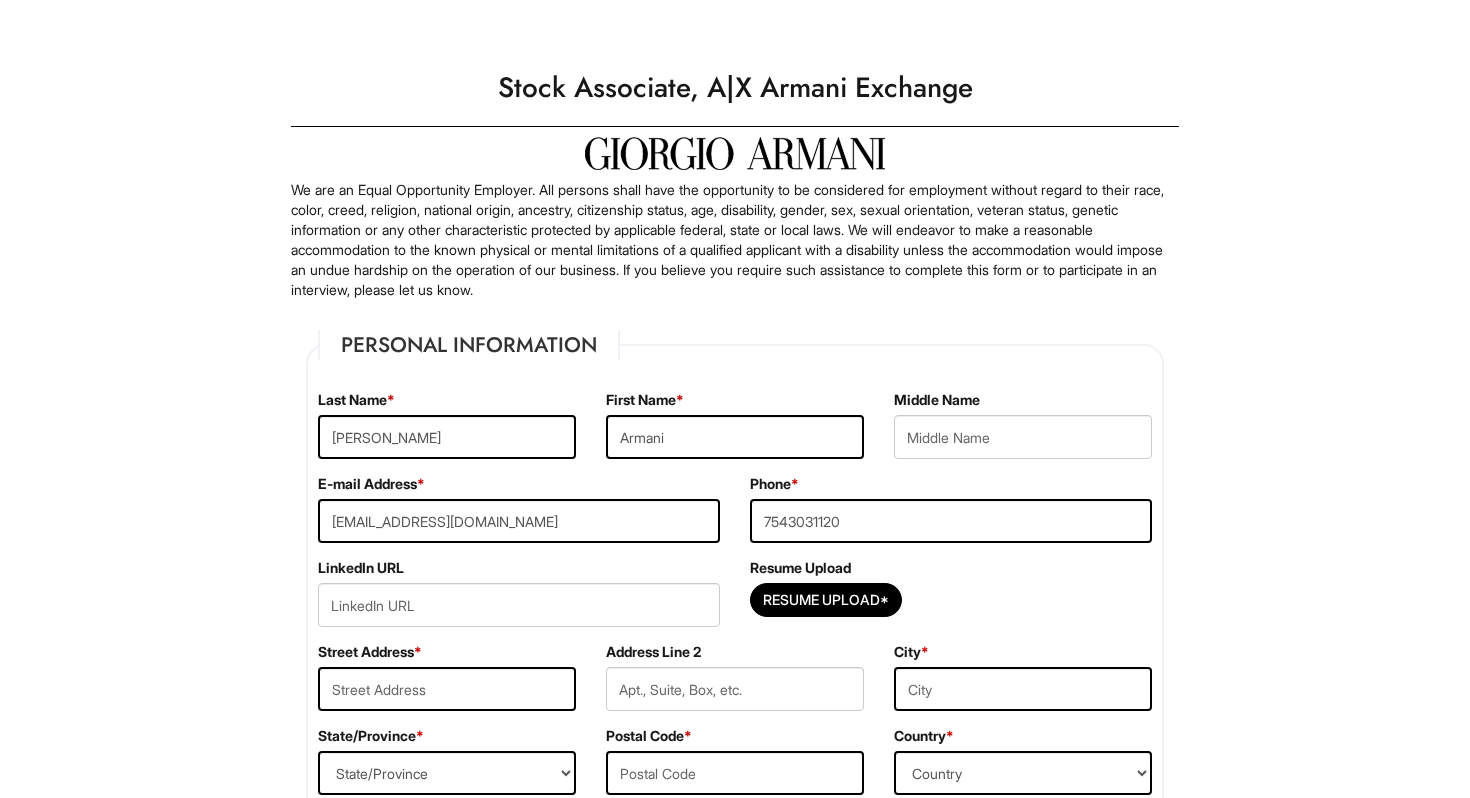 type on "125 borinquen PL 318" 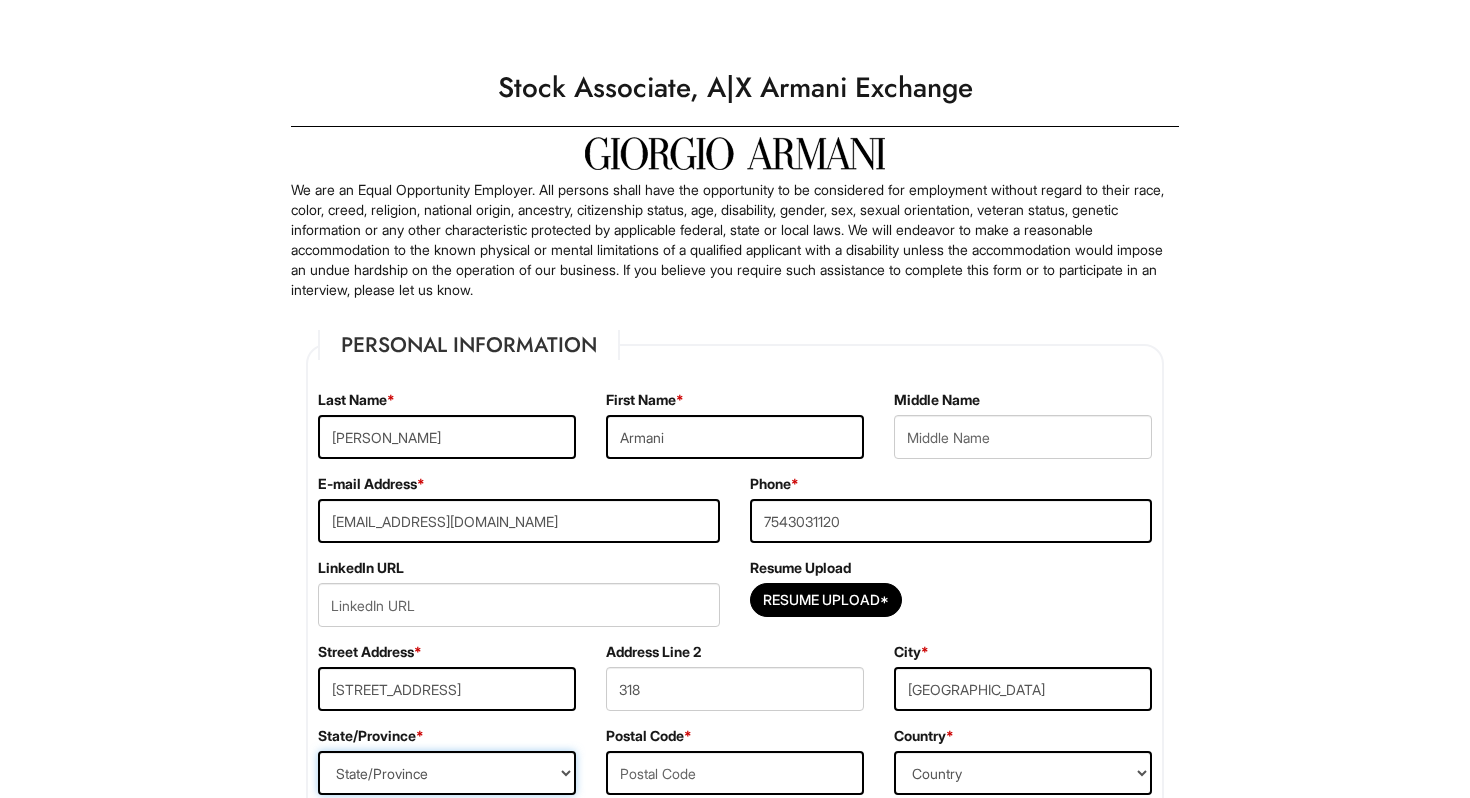 select on "NY" 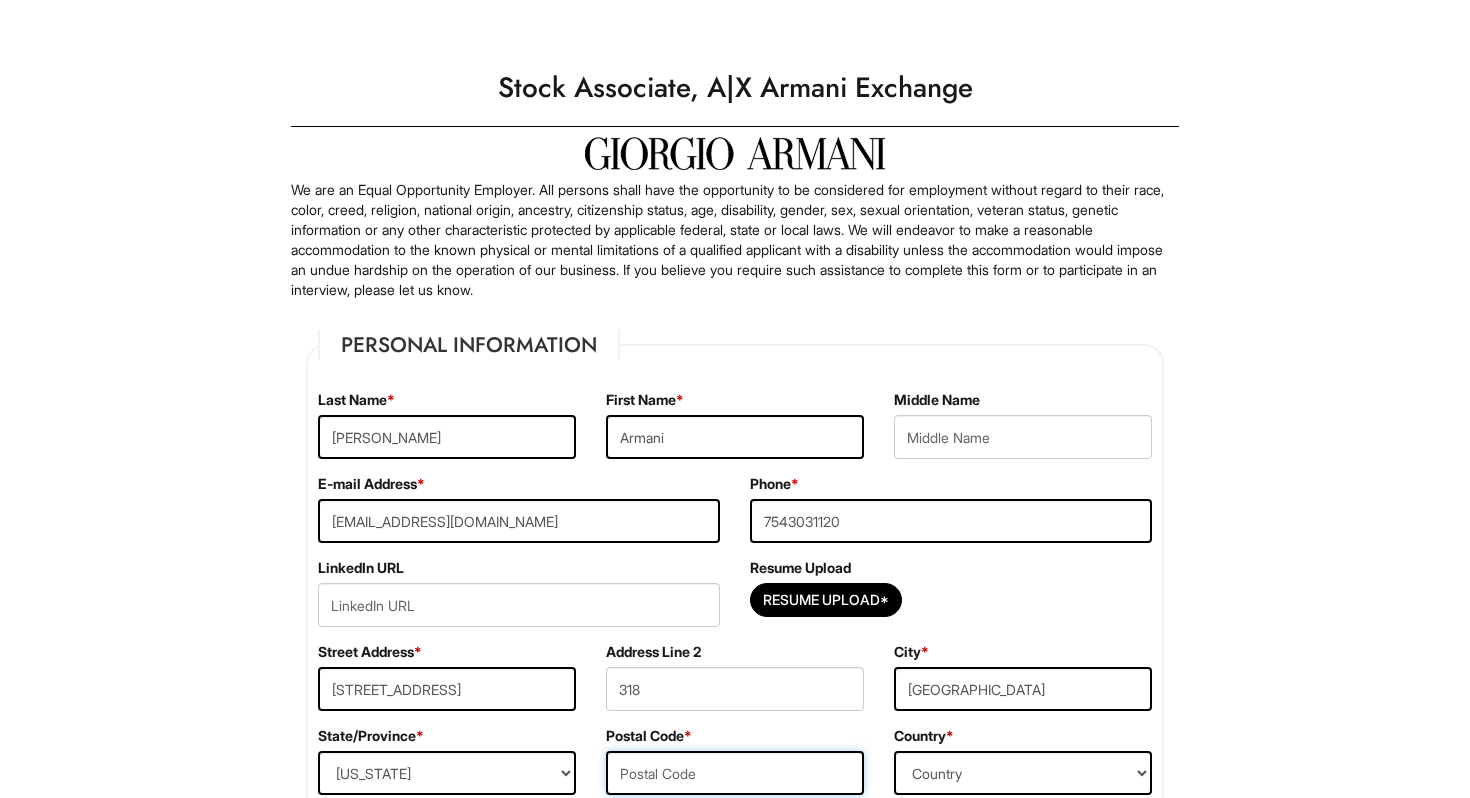 type on "11211" 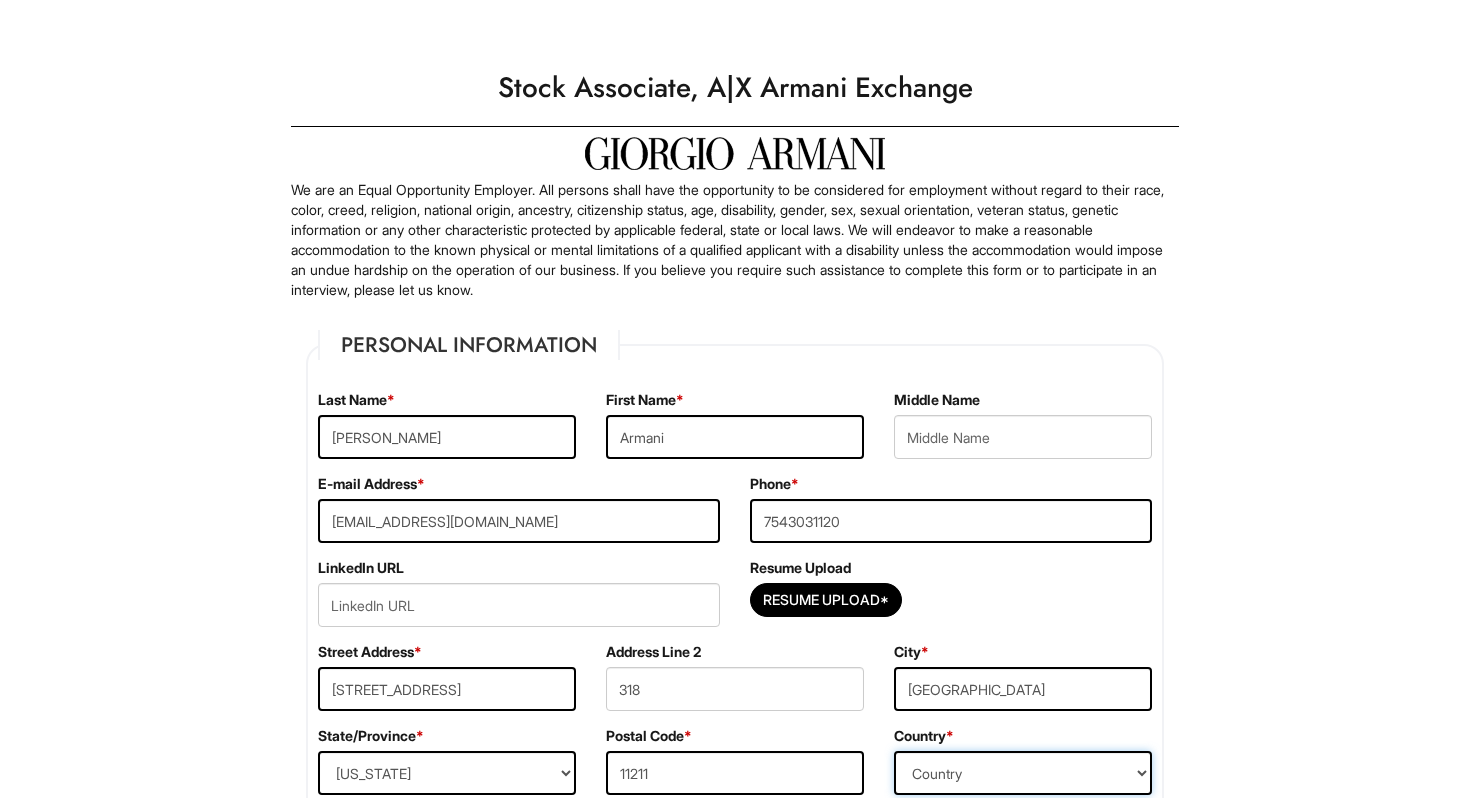 select on "United States of America" 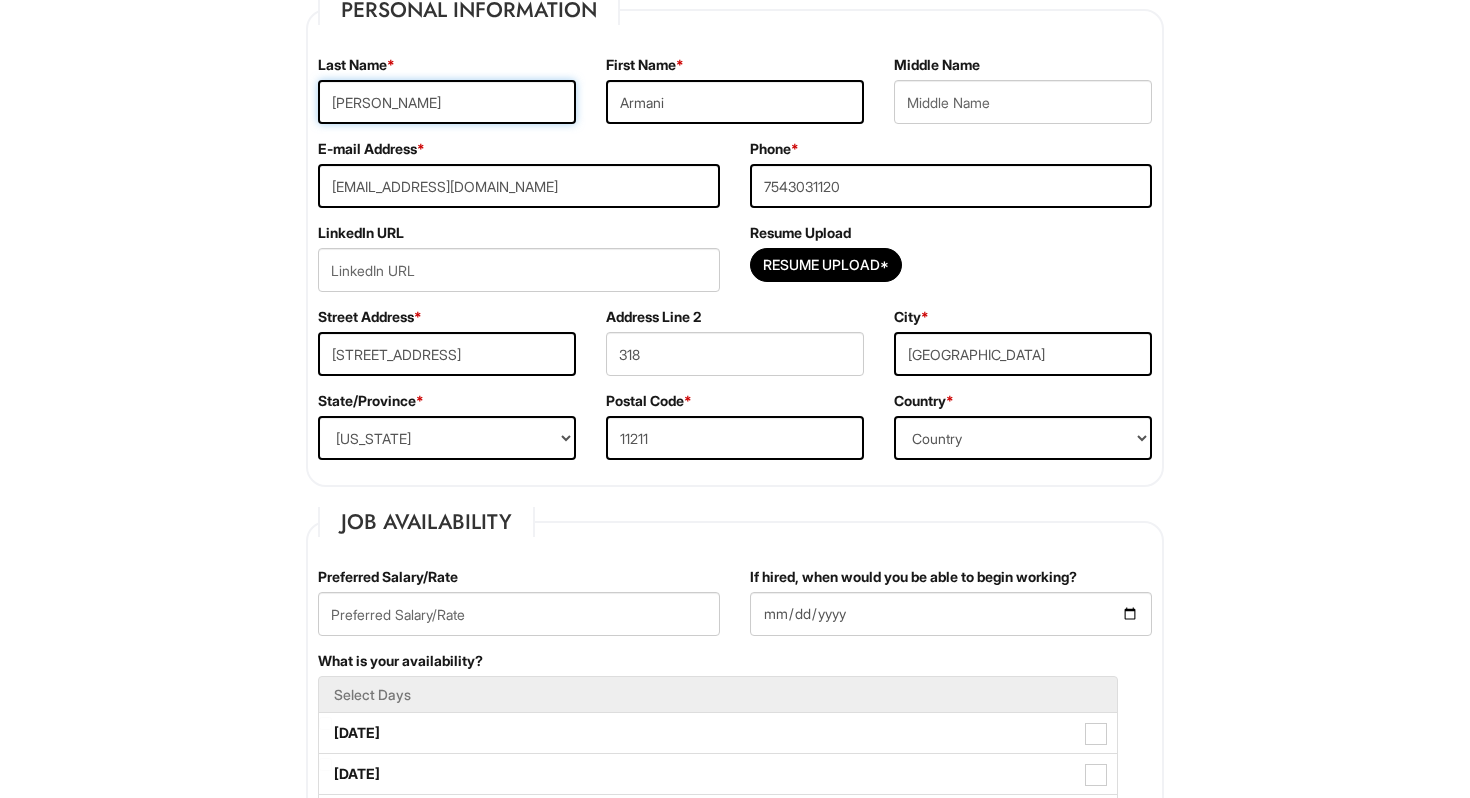 scroll, scrollTop: 339, scrollLeft: 0, axis: vertical 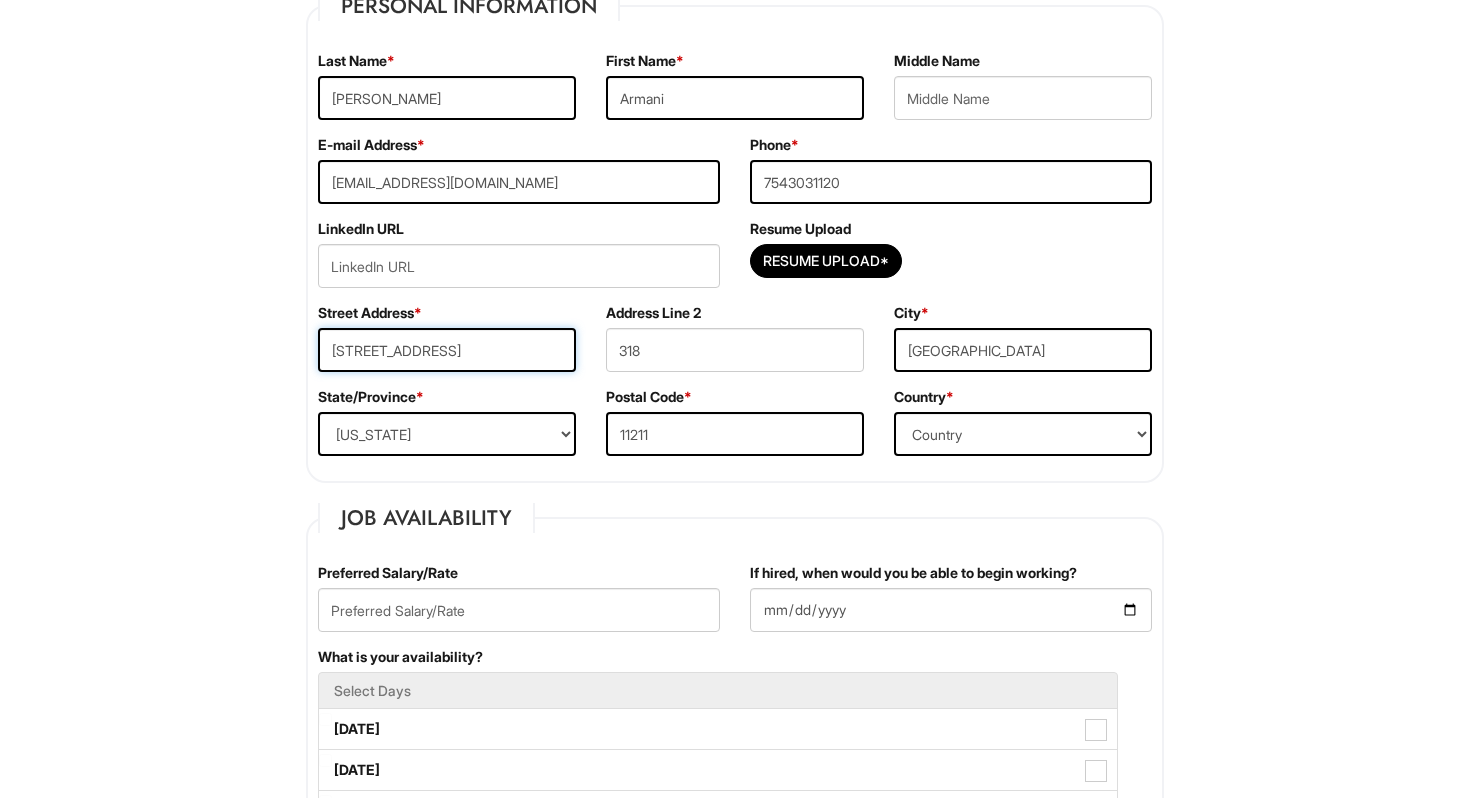 drag, startPoint x: 494, startPoint y: 360, endPoint x: 330, endPoint y: 350, distance: 164.3046 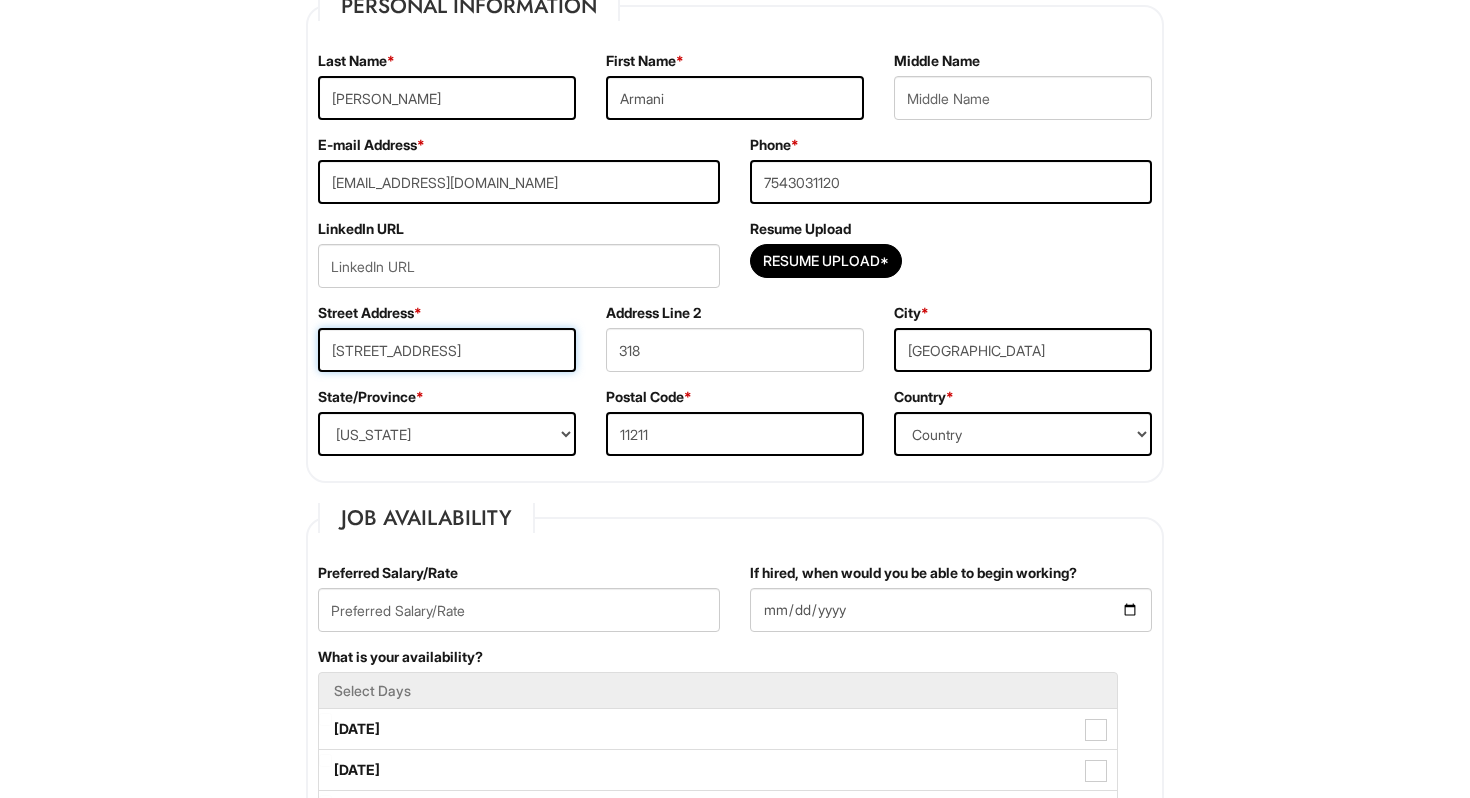 click on "125 borinquen PL 318" at bounding box center (447, 350) 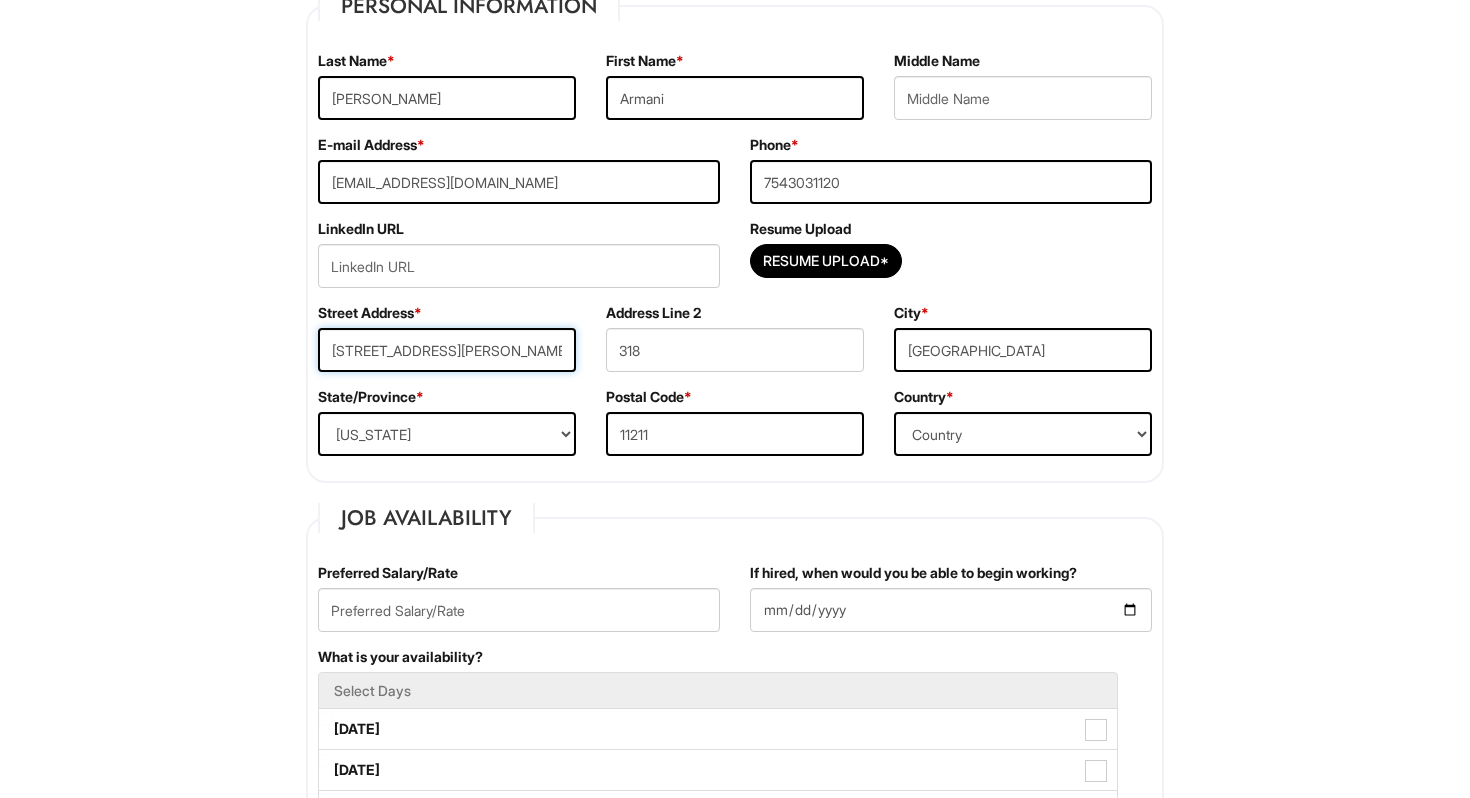 type on "3219 Barker Ave" 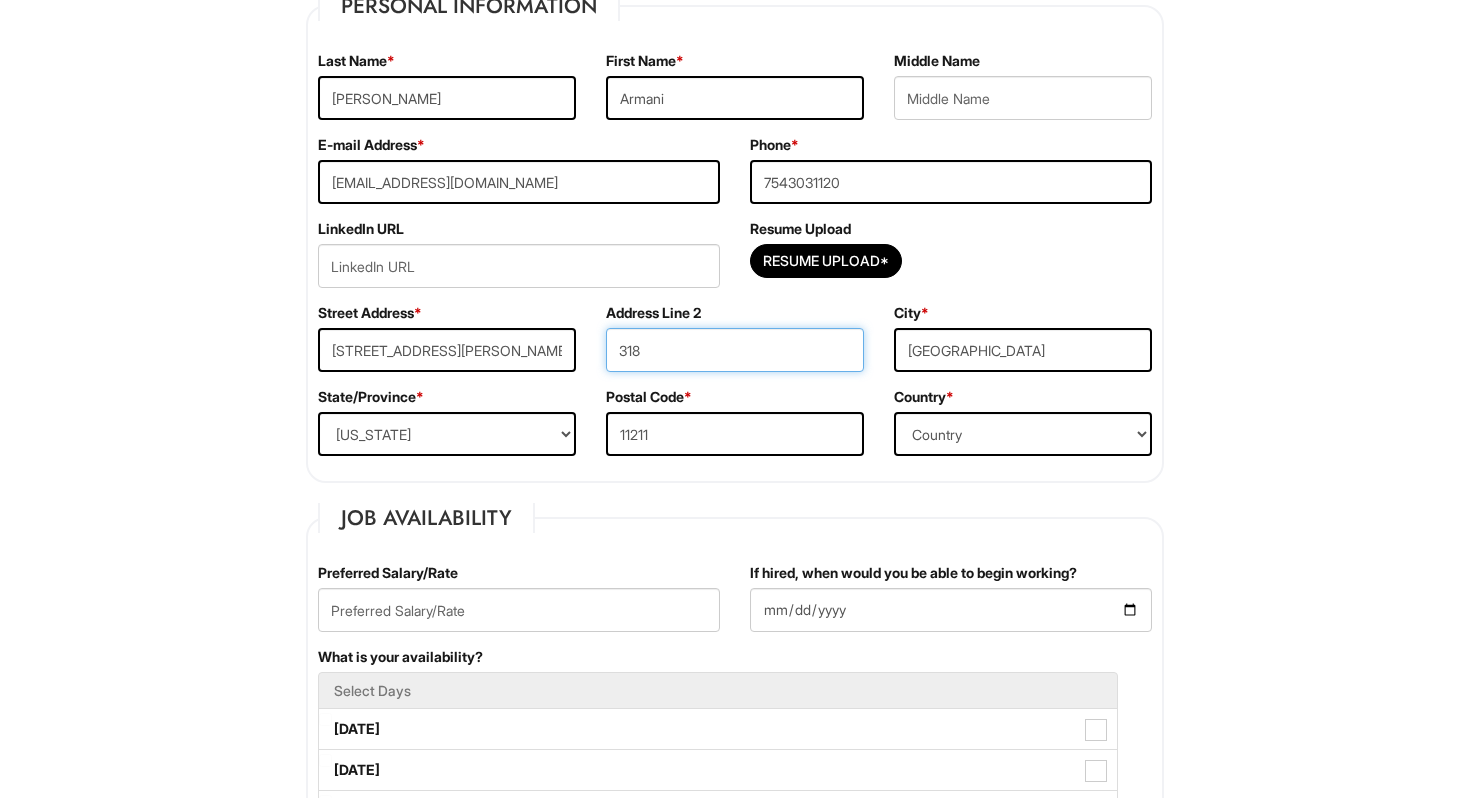 drag, startPoint x: 663, startPoint y: 351, endPoint x: 549, endPoint y: 344, distance: 114.21471 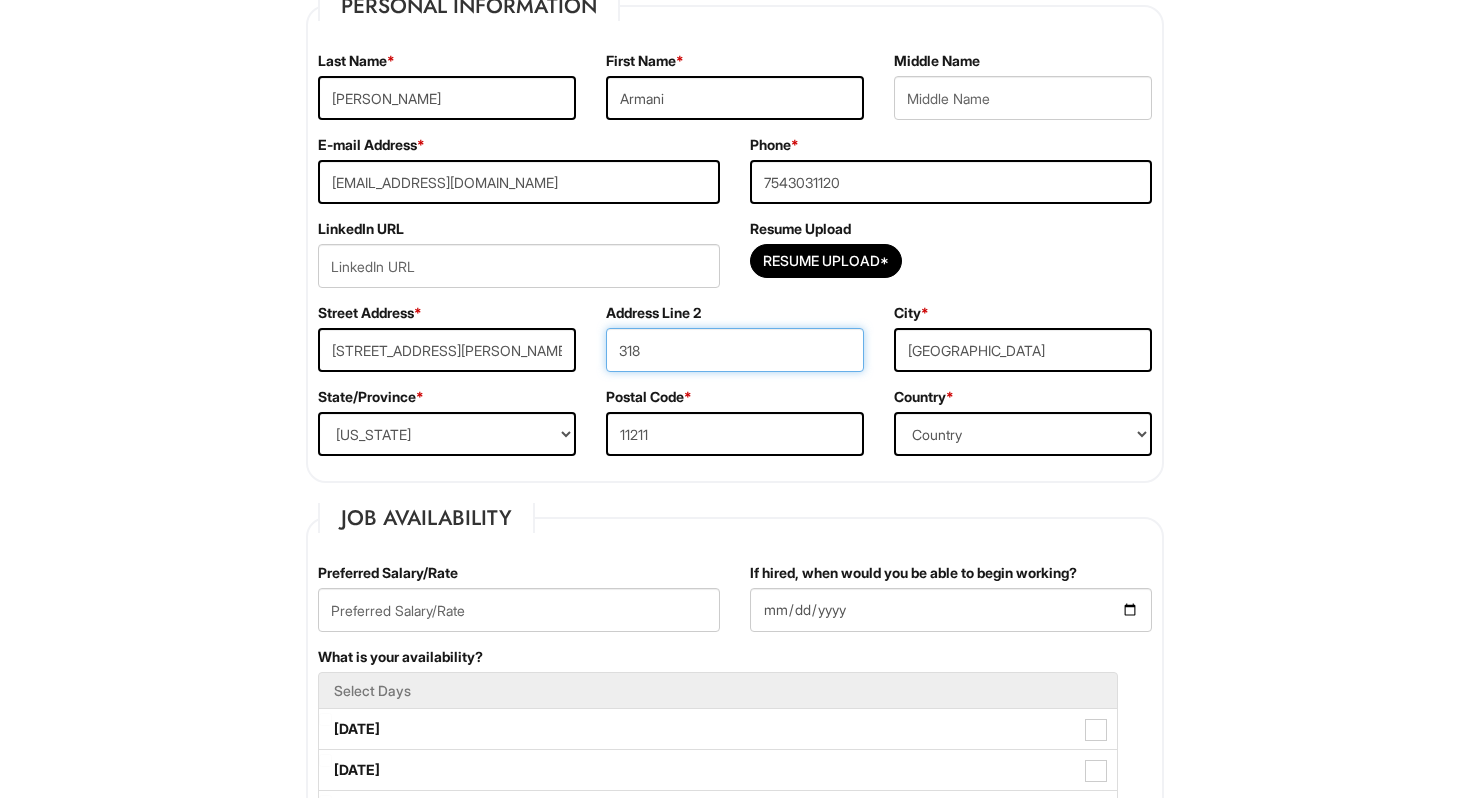 click on "Street Address  *   3219 Barker Ave
Address Line 2   318
City  *   BROOKLYN" at bounding box center [735, 345] 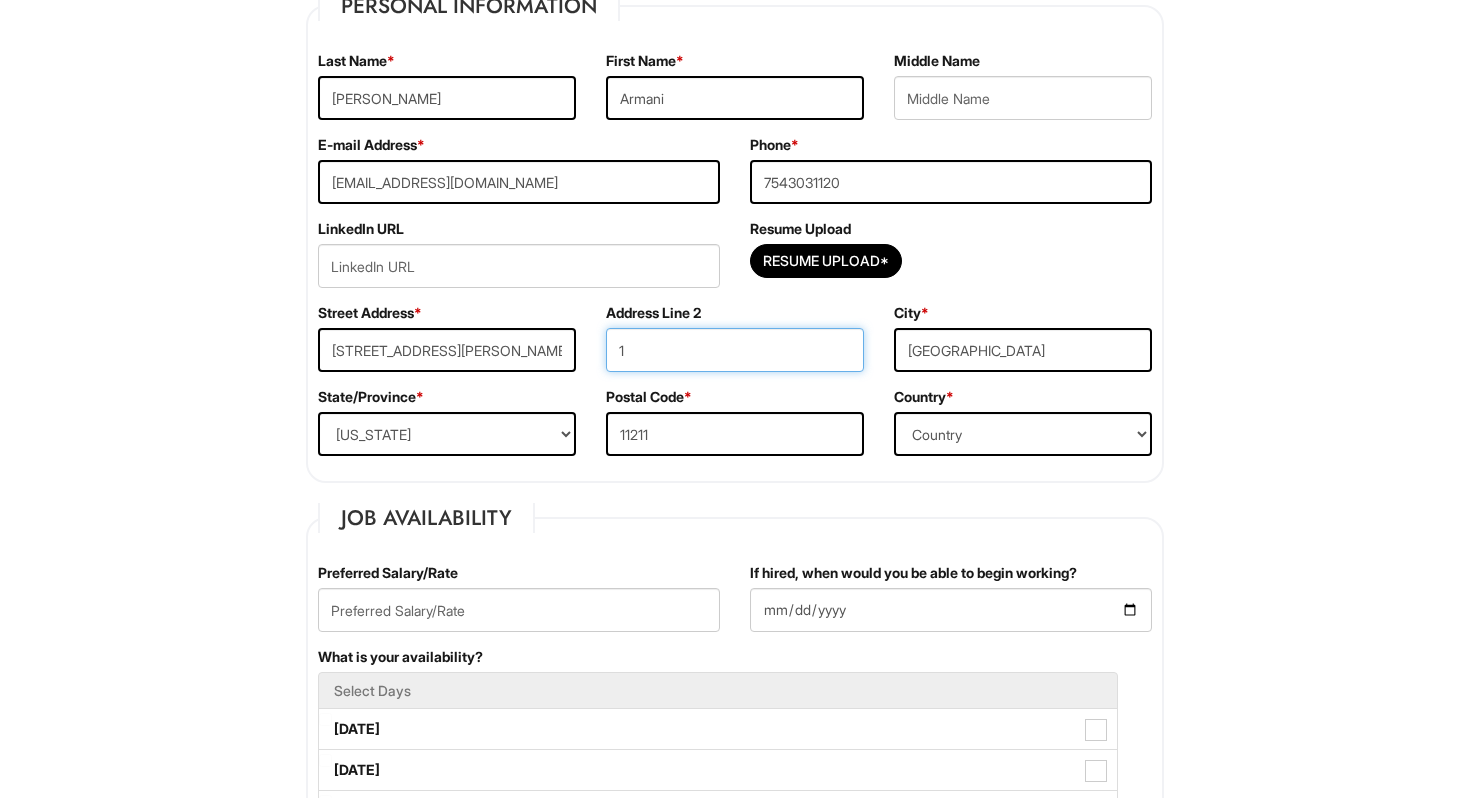 type on "1" 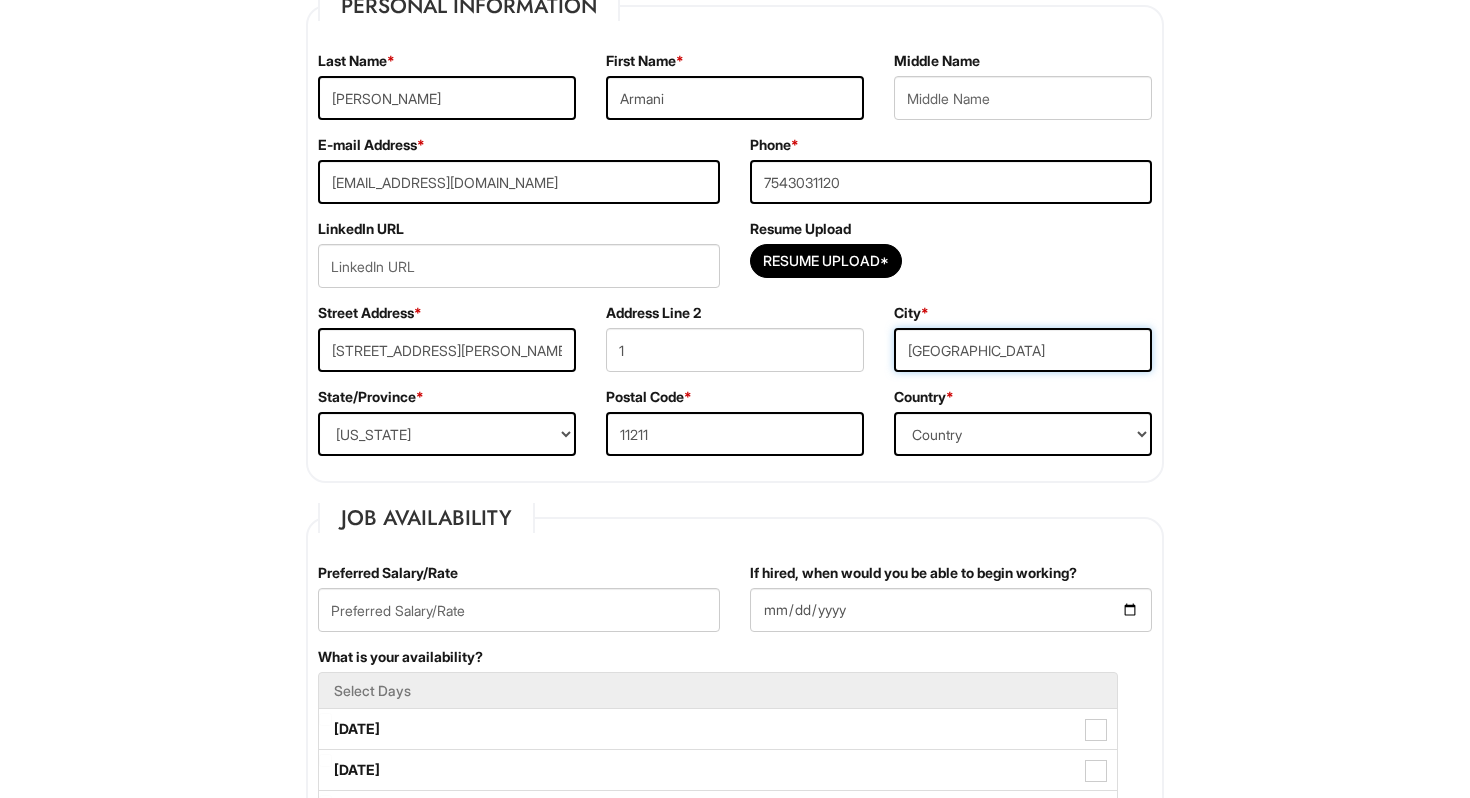 drag, startPoint x: 1010, startPoint y: 352, endPoint x: 895, endPoint y: 351, distance: 115.00435 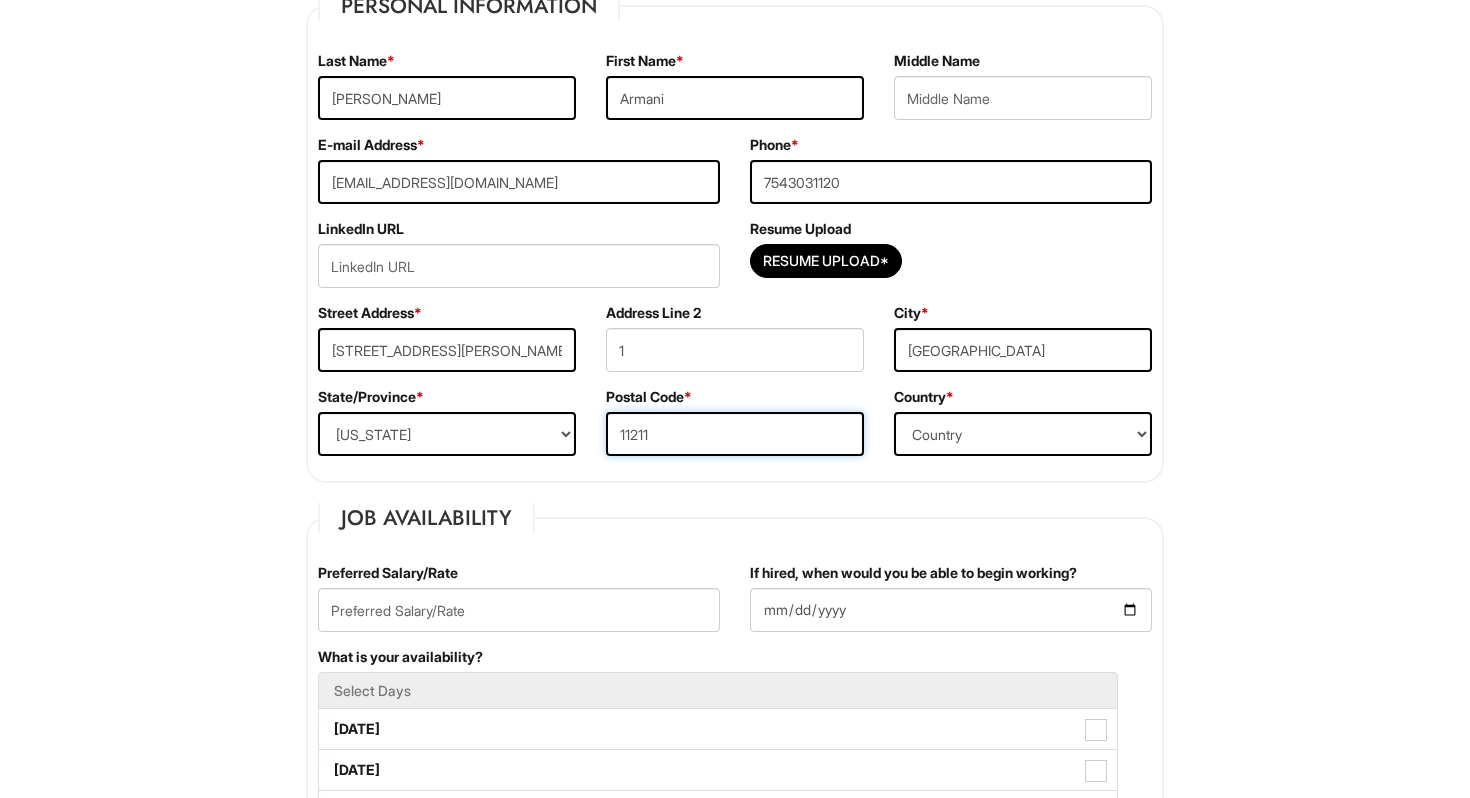 click on "11211" at bounding box center [735, 434] 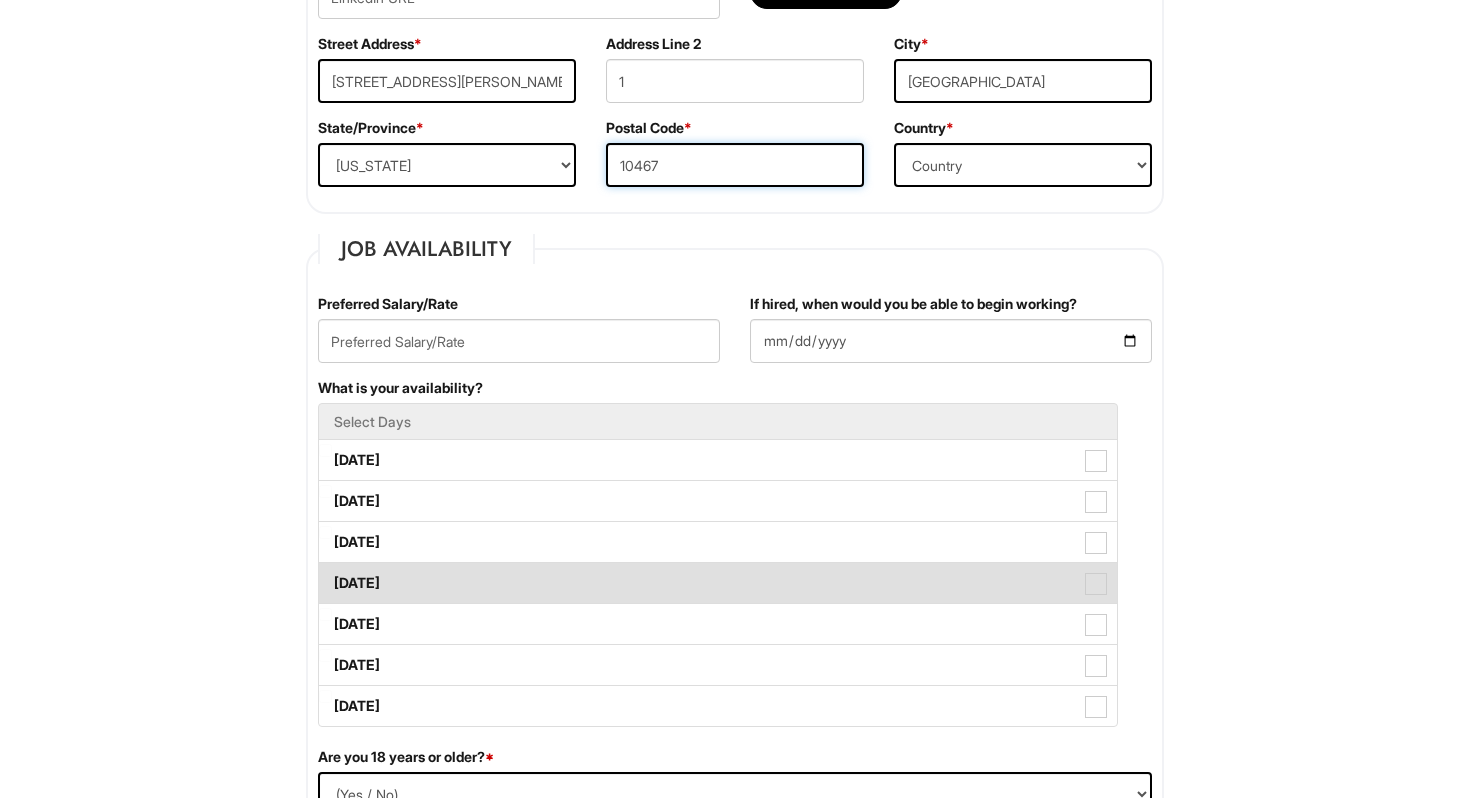 scroll, scrollTop: 737, scrollLeft: 0, axis: vertical 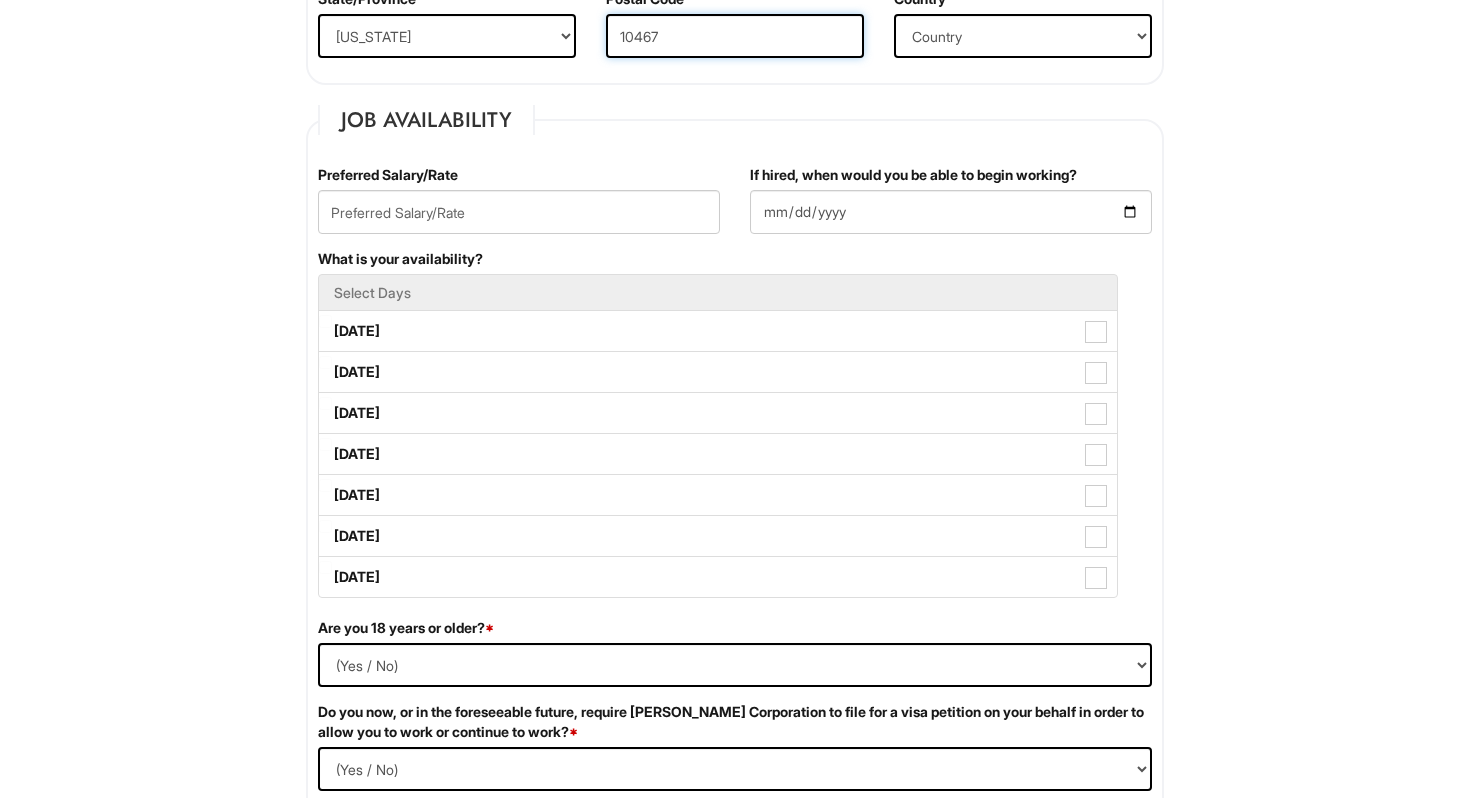 type on "10467" 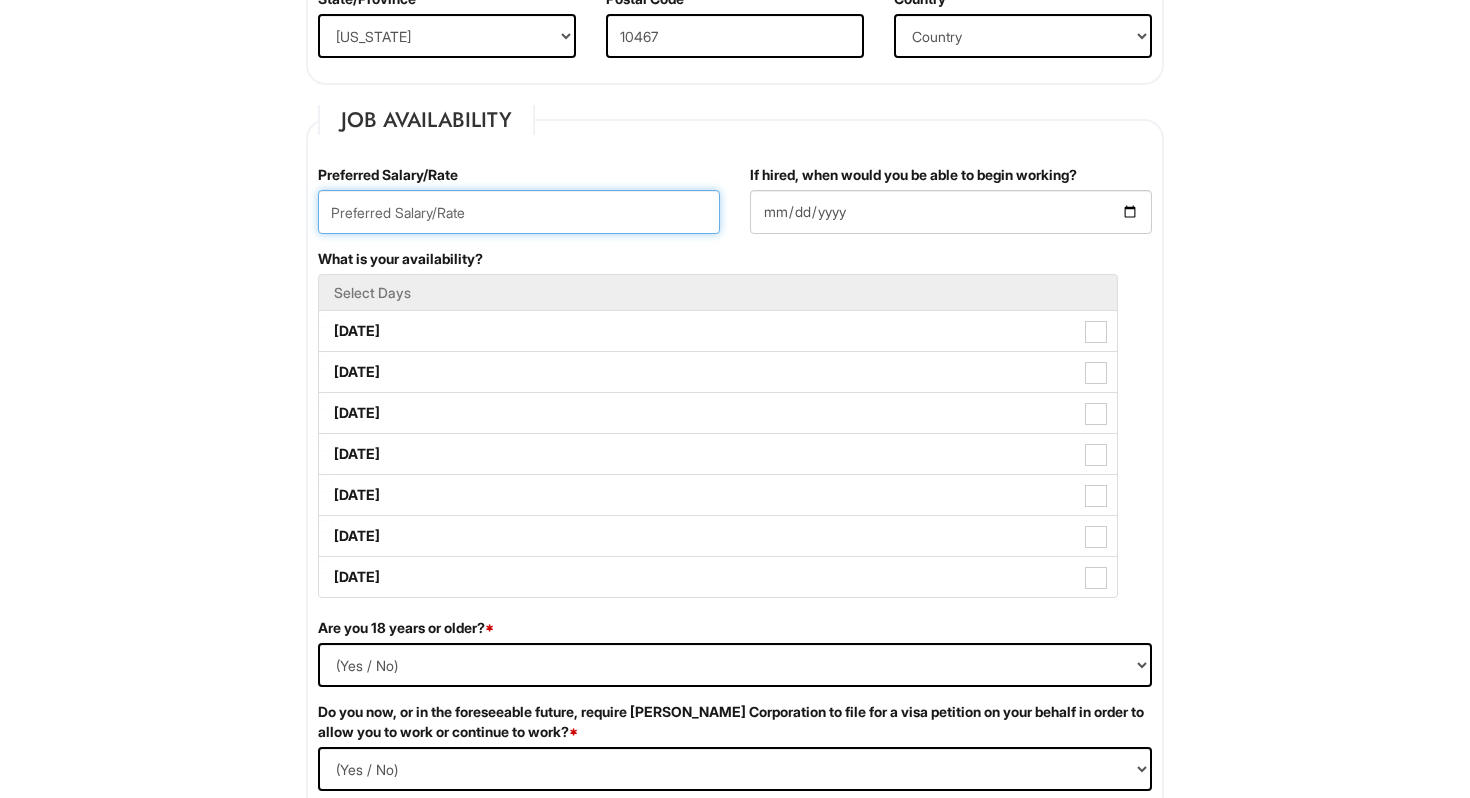 click at bounding box center [519, 212] 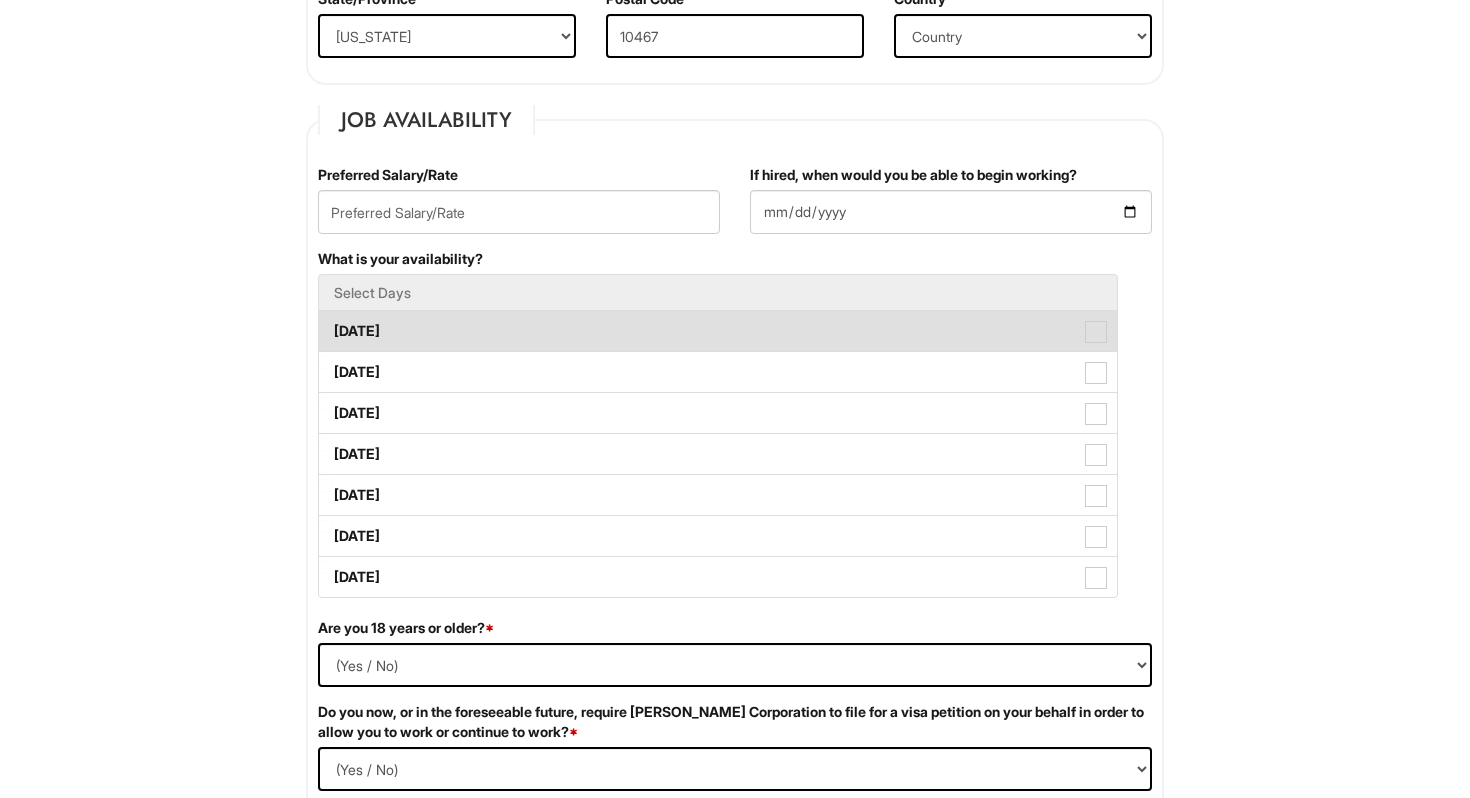 click on "Monday" at bounding box center [718, 331] 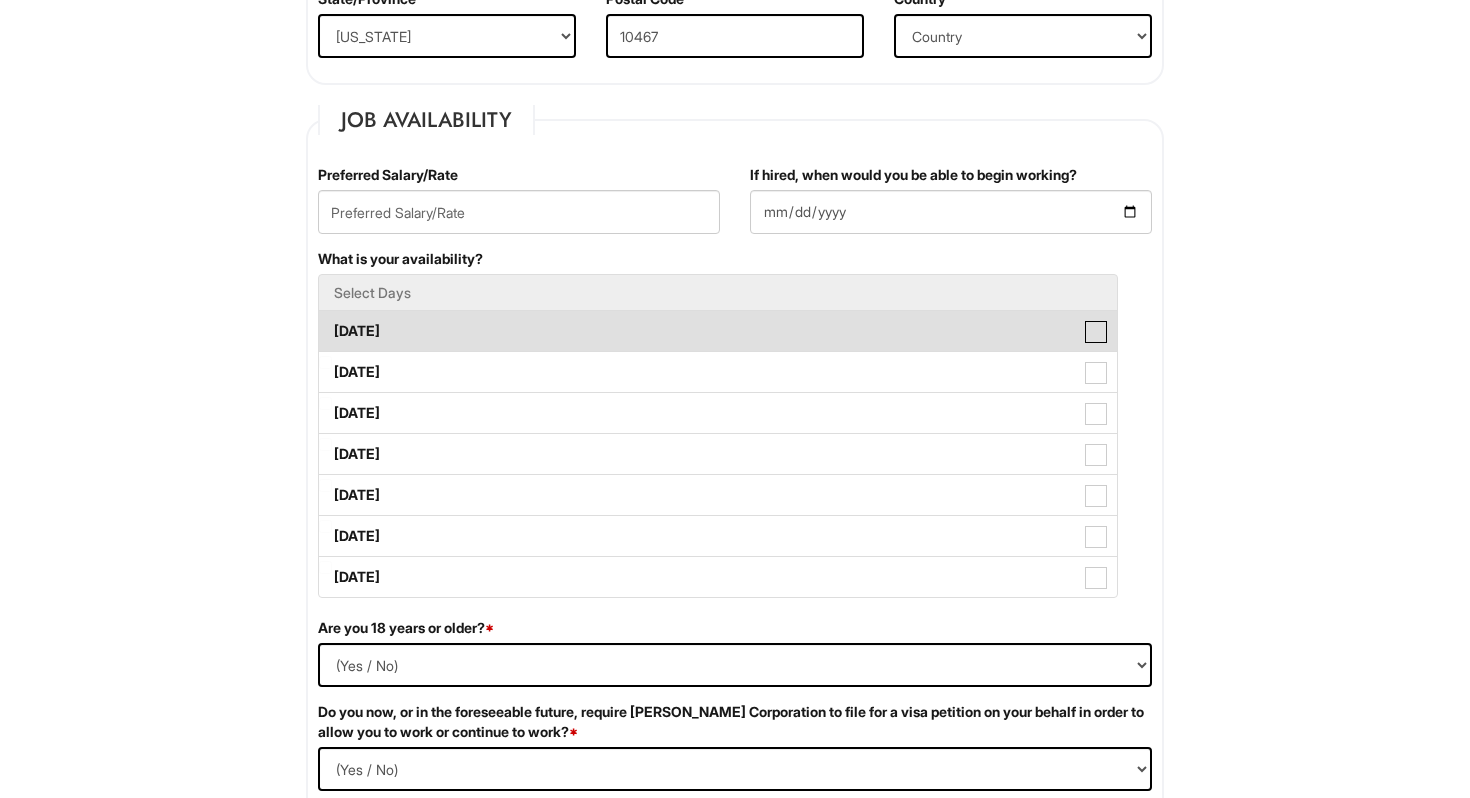 click on "Monday" at bounding box center [325, 321] 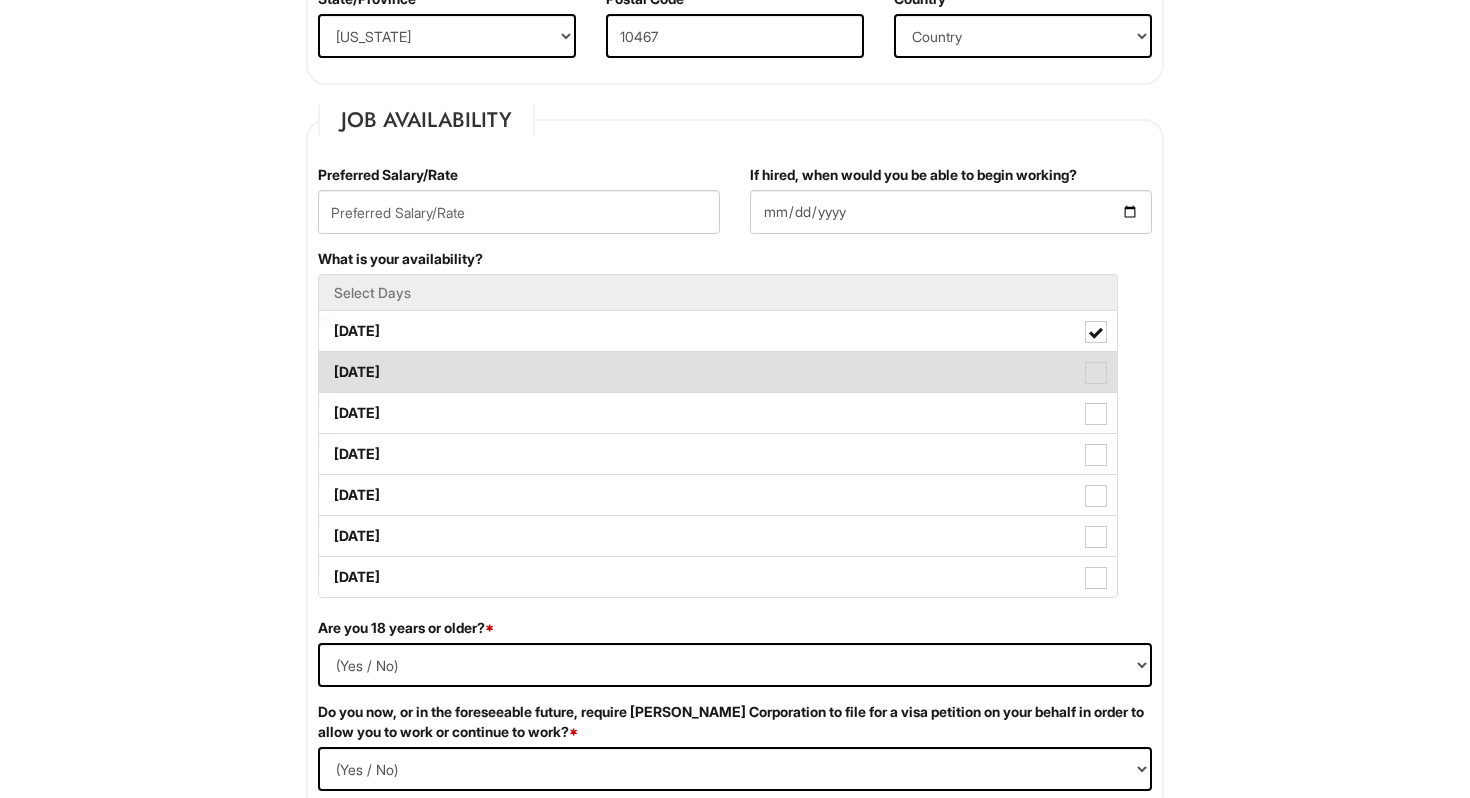 click on "Tuesday" at bounding box center (718, 372) 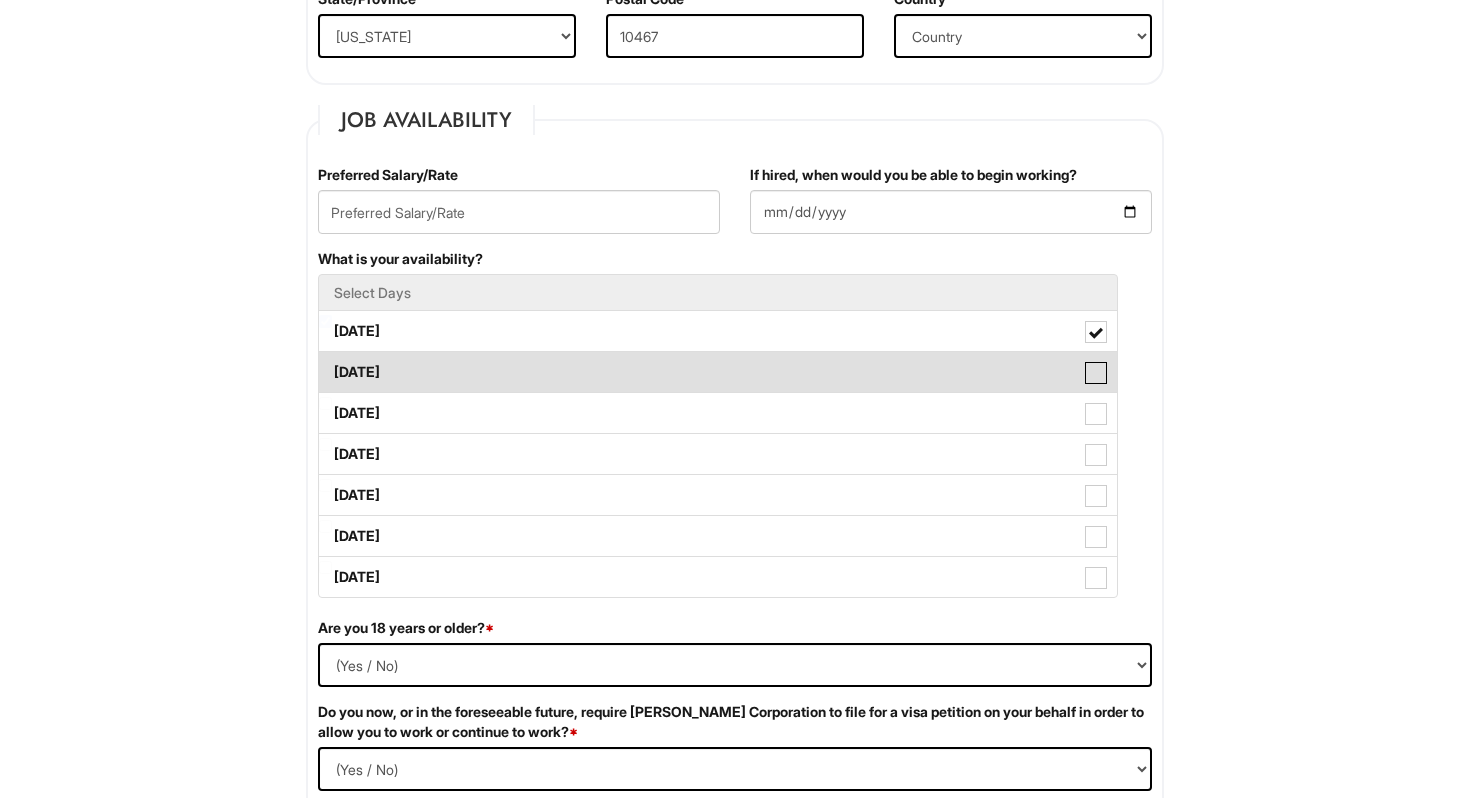 click on "Tuesday" at bounding box center [325, 362] 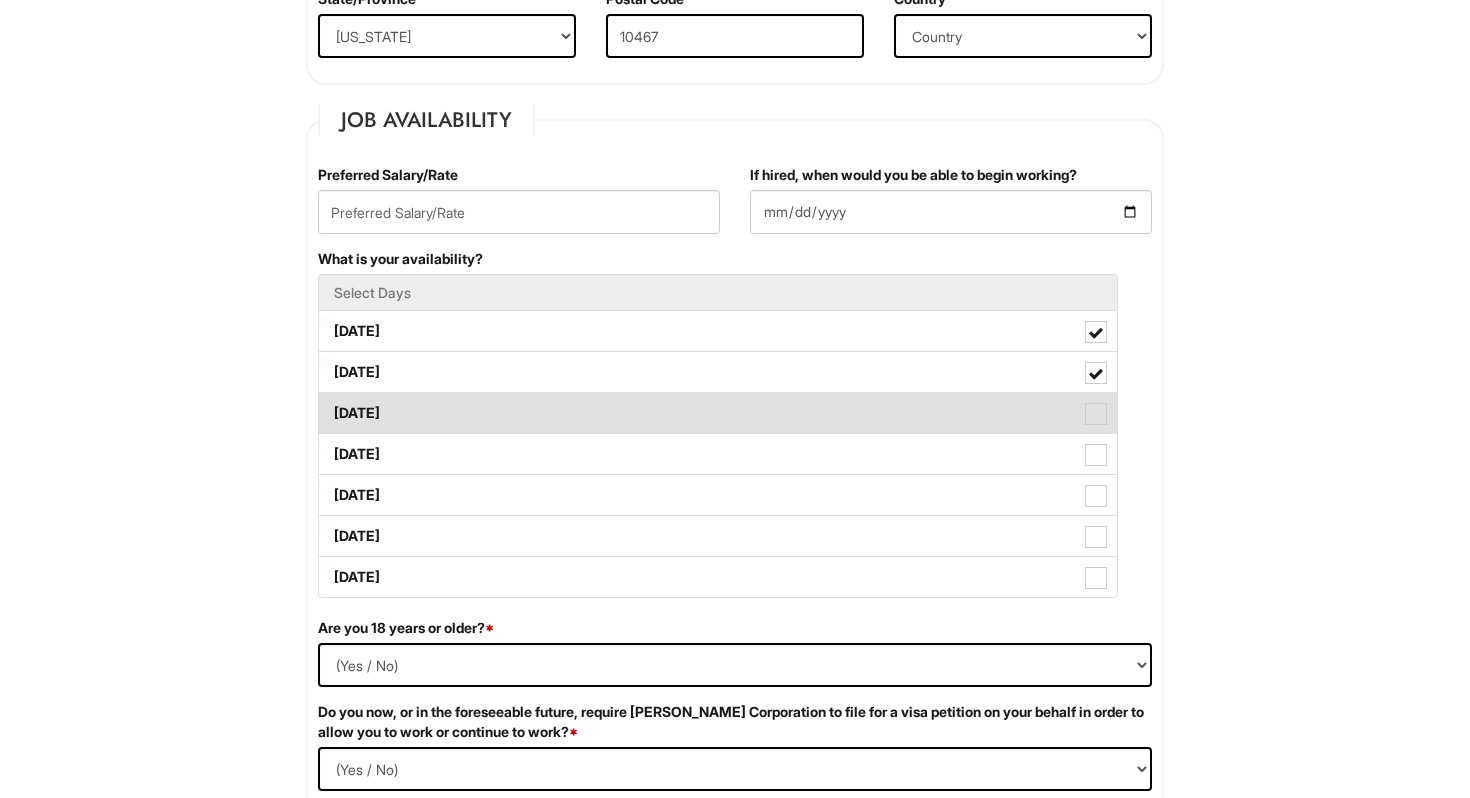 click on "Wednesday" at bounding box center [718, 413] 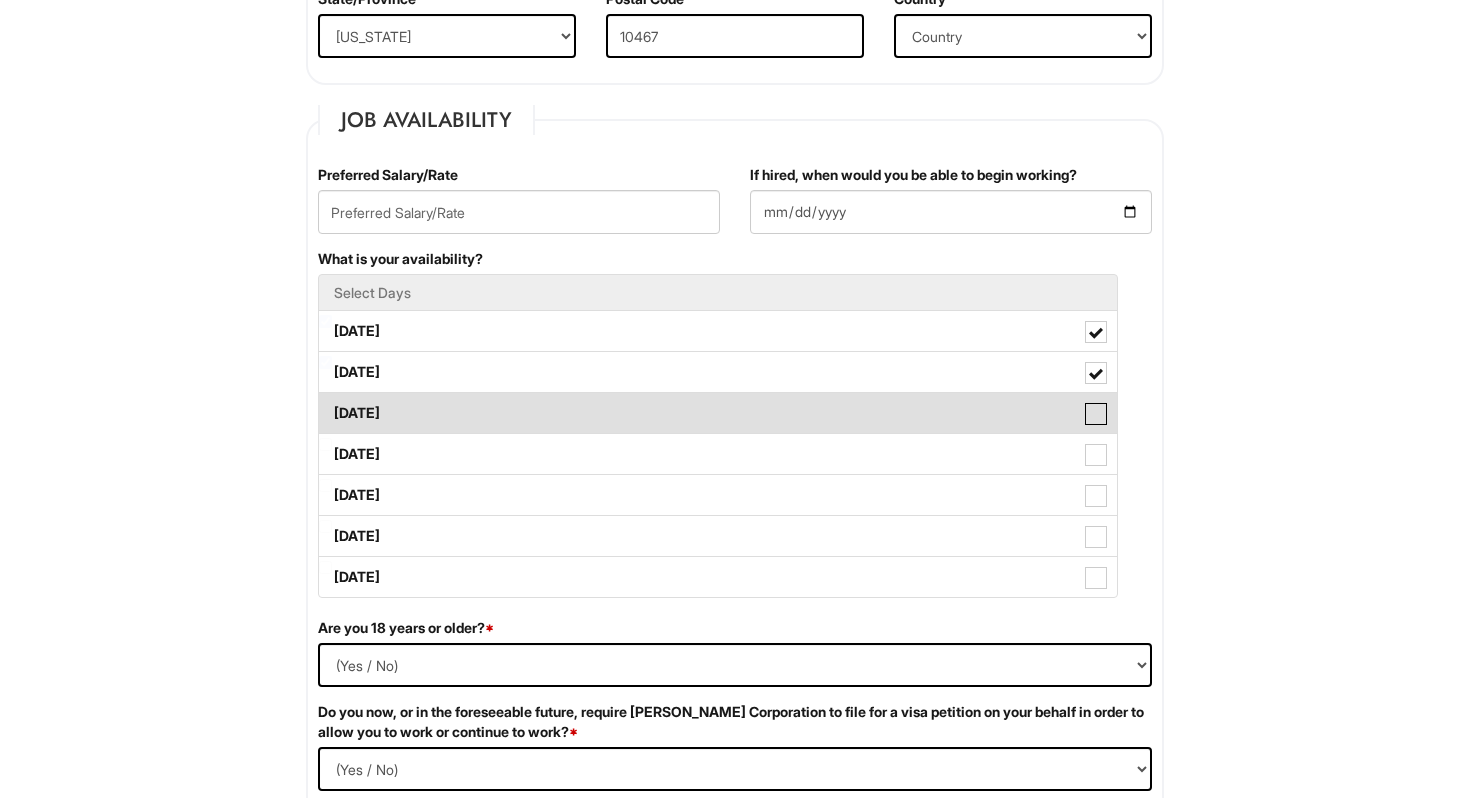 click on "Wednesday" at bounding box center [325, 403] 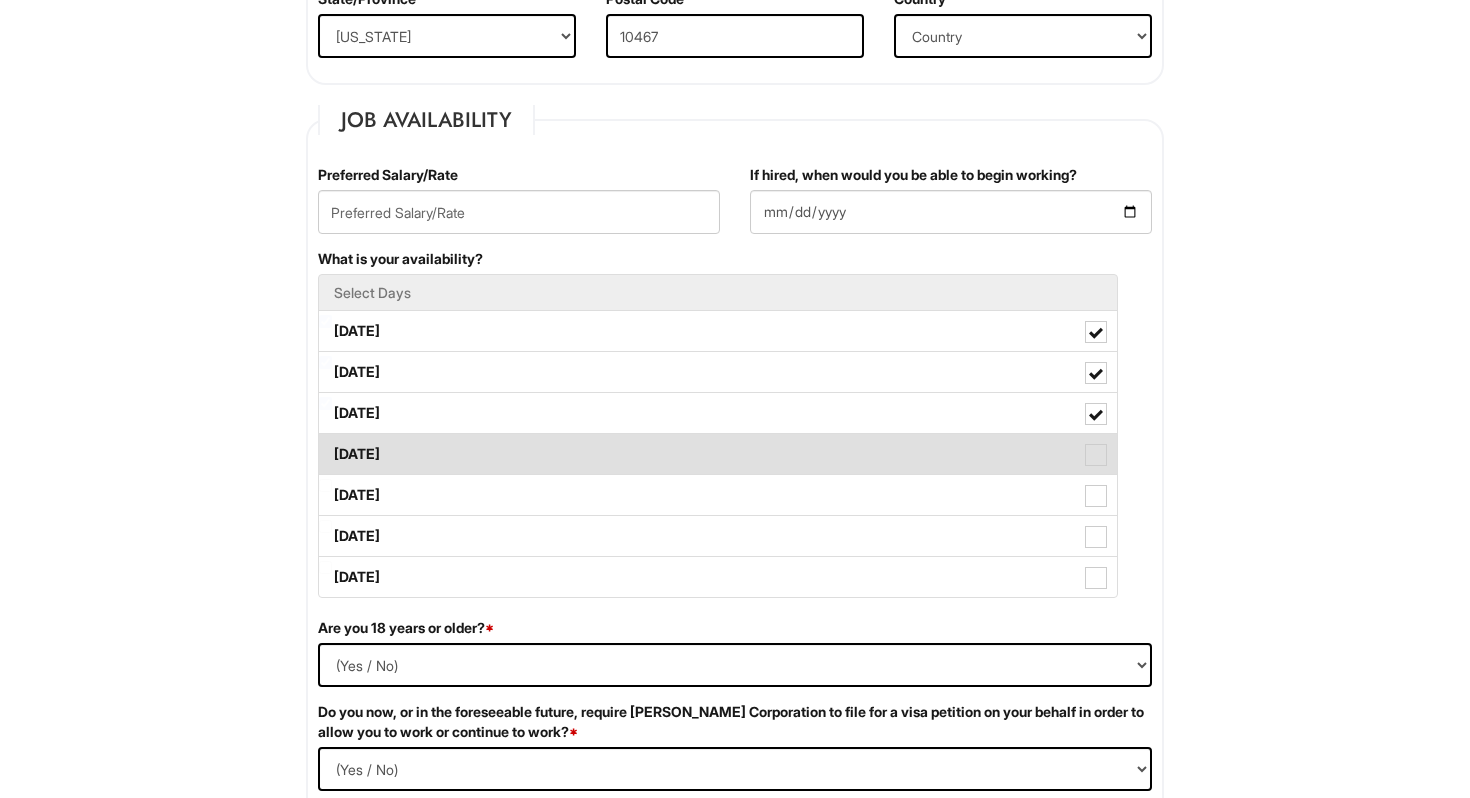 click on "Thursday" at bounding box center (718, 454) 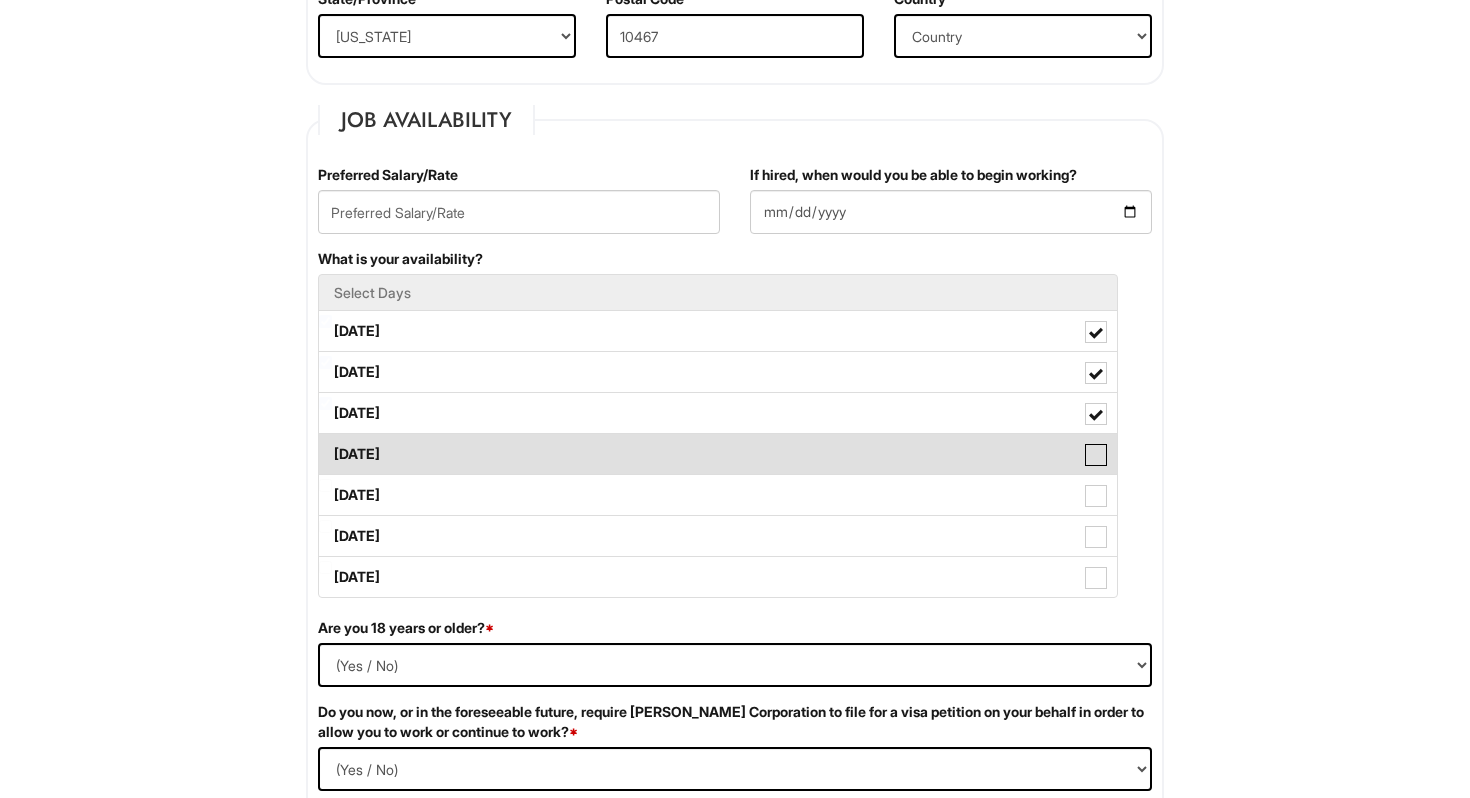 click on "Thursday" at bounding box center (325, 444) 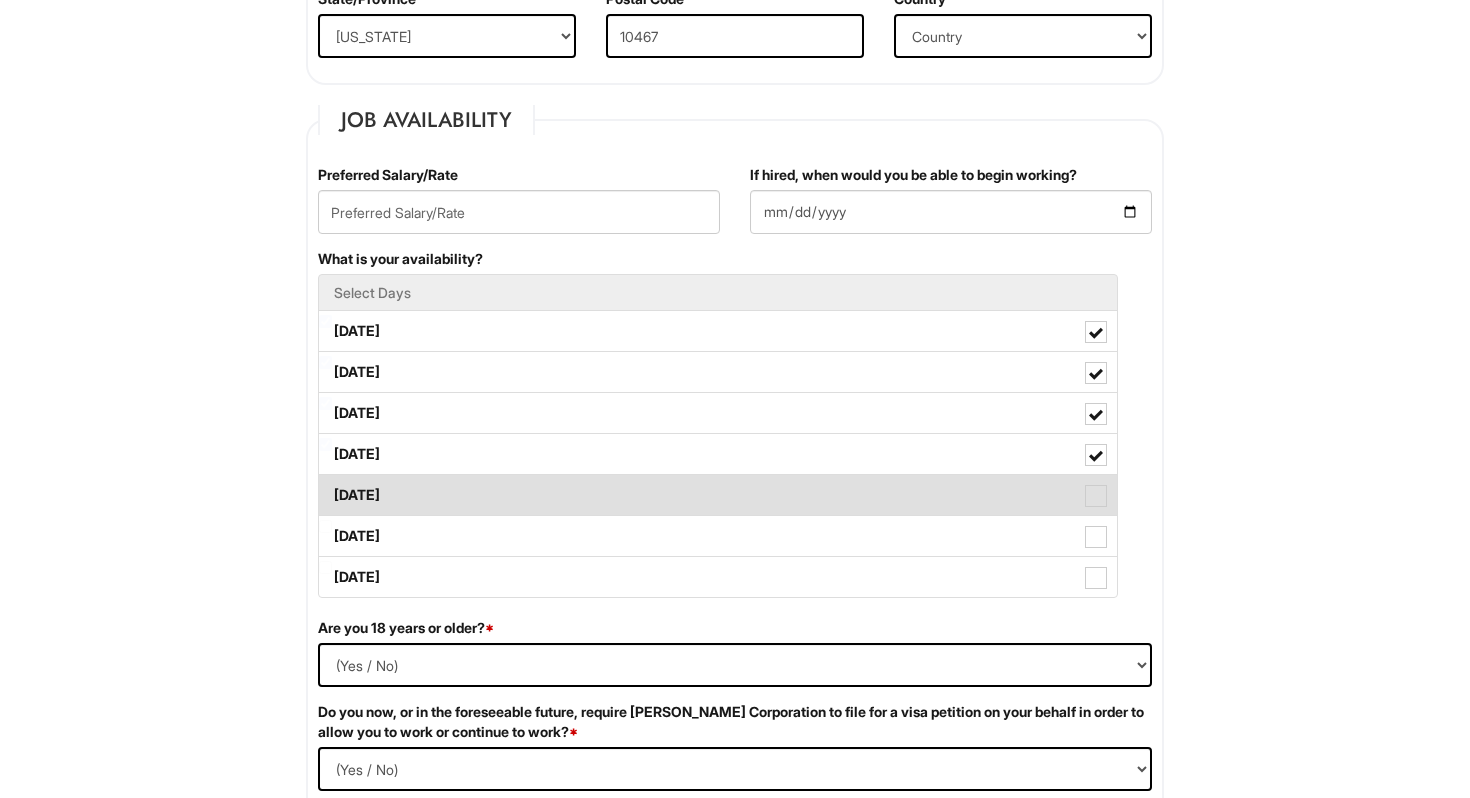 click on "Friday" at bounding box center [718, 495] 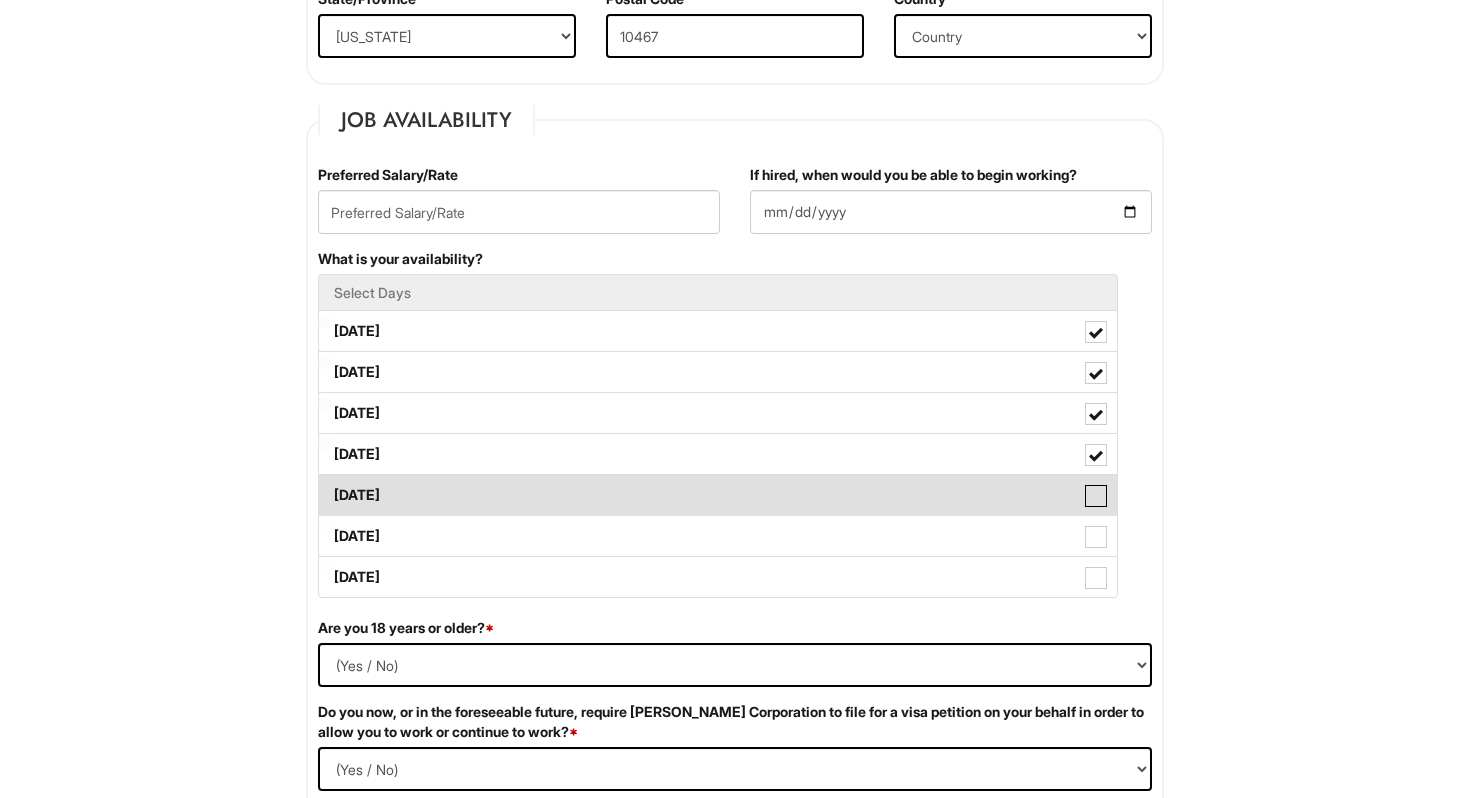click on "Friday" at bounding box center [325, 485] 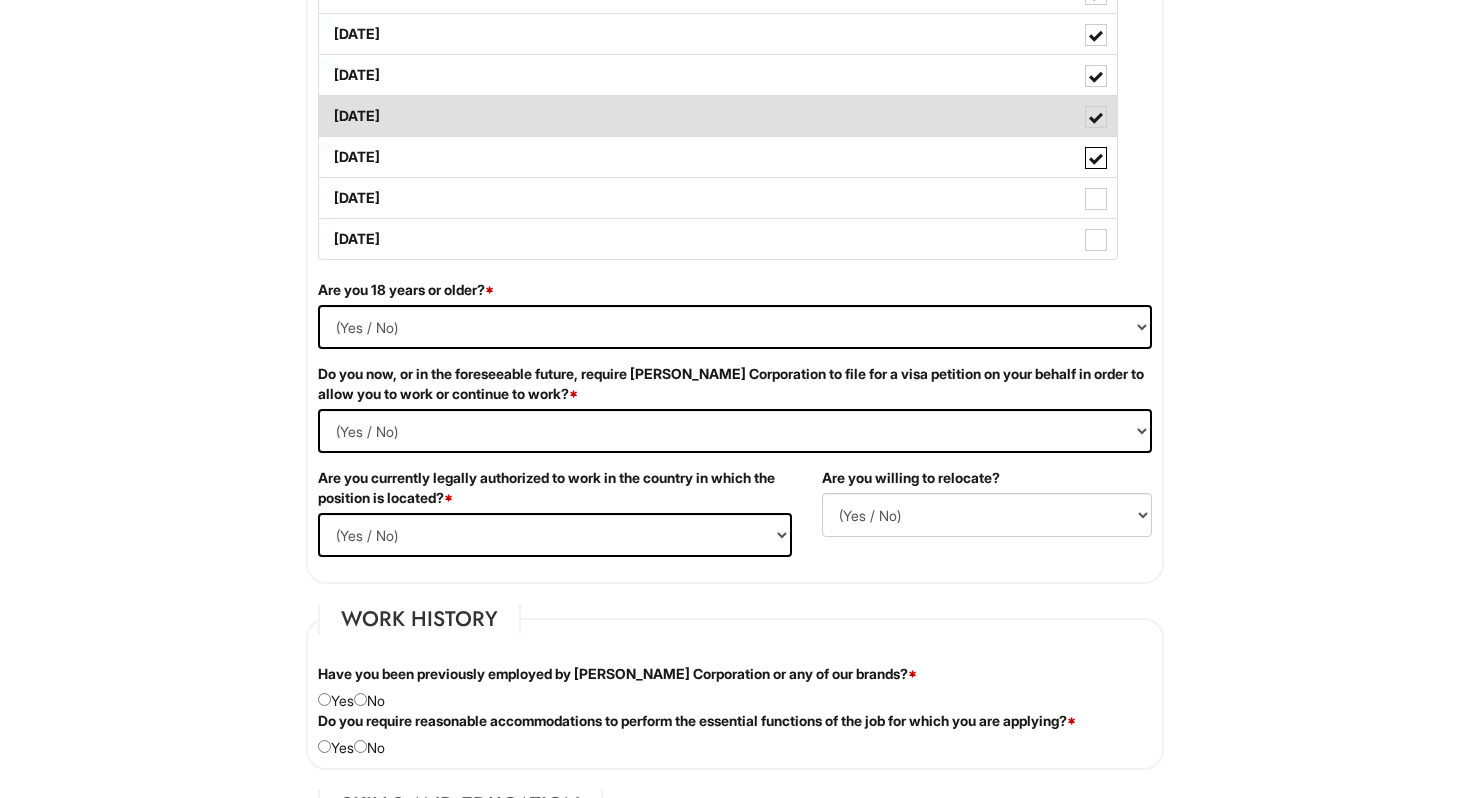 scroll, scrollTop: 1091, scrollLeft: 0, axis: vertical 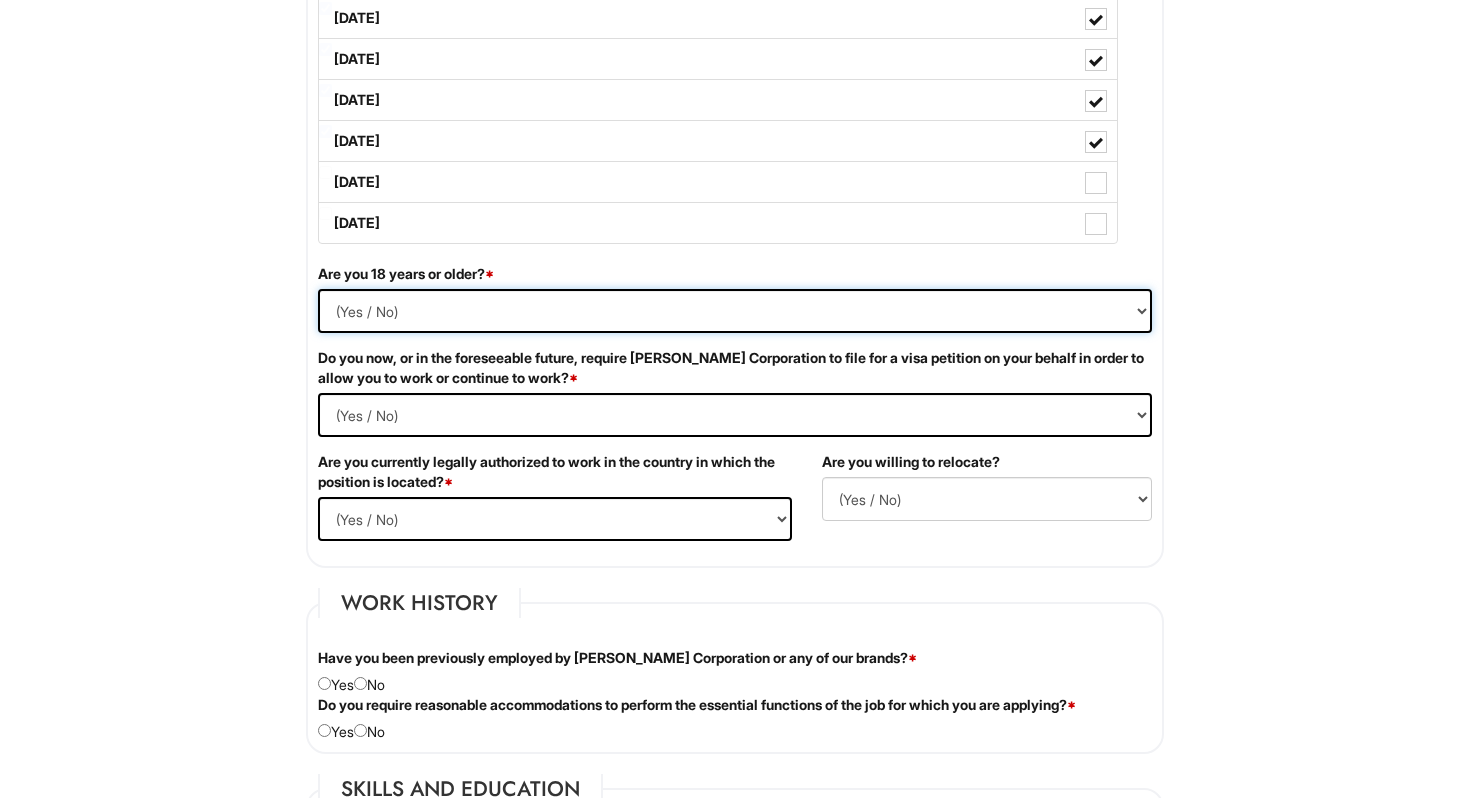 click on "(Yes / No) Yes No" at bounding box center [735, 311] 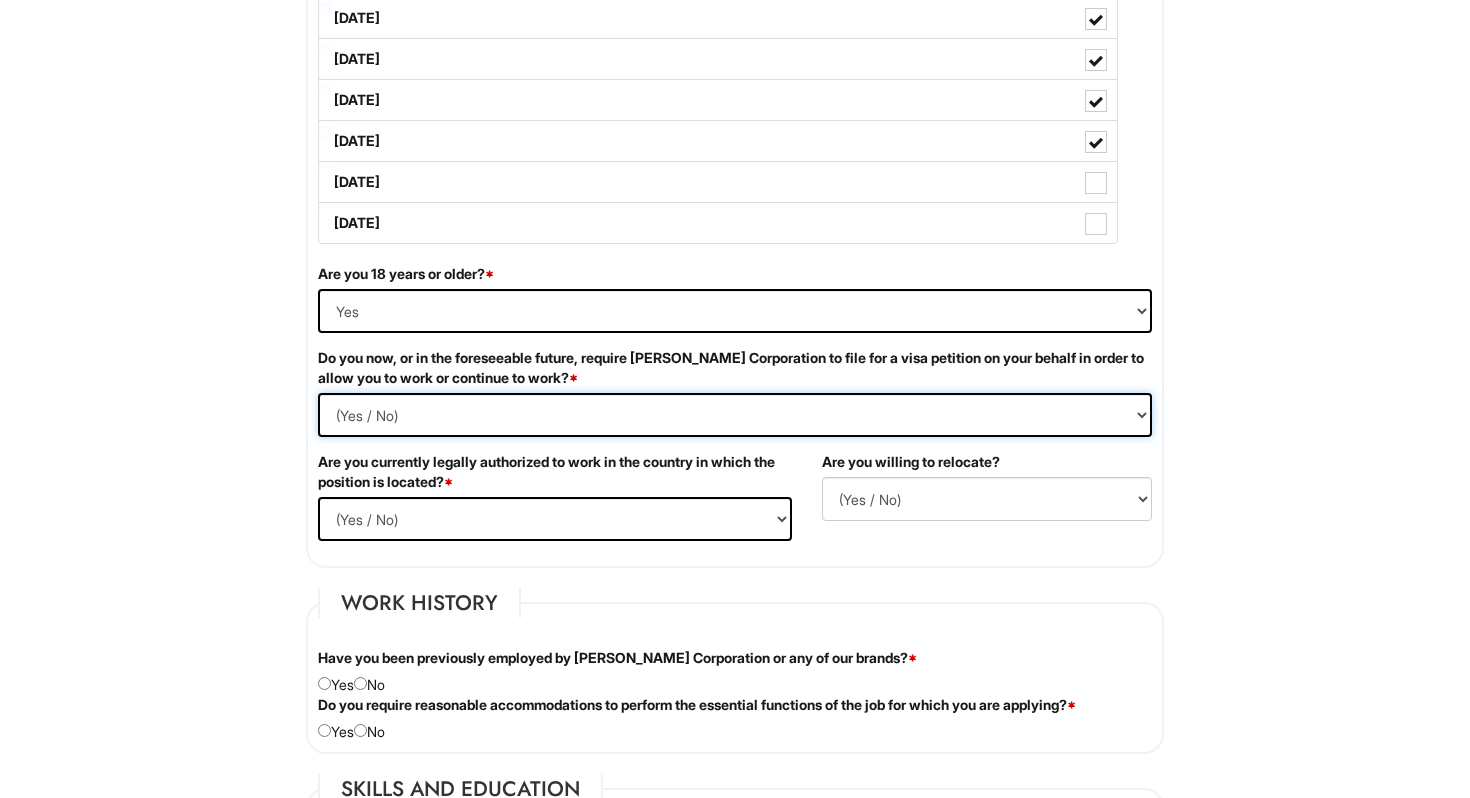 click on "(Yes / No) Yes No" at bounding box center (735, 415) 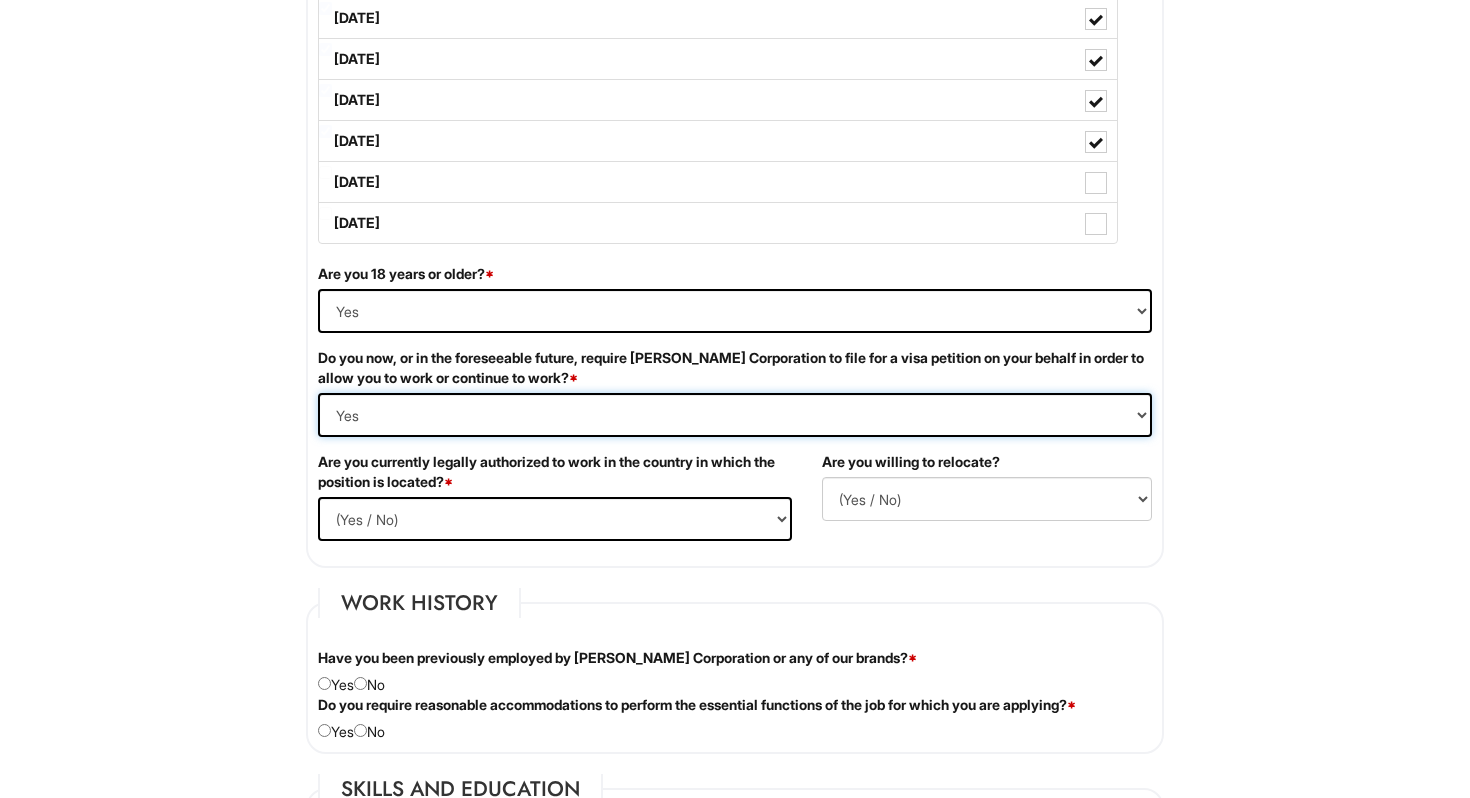 click on "(Yes / No) Yes No" at bounding box center (735, 415) 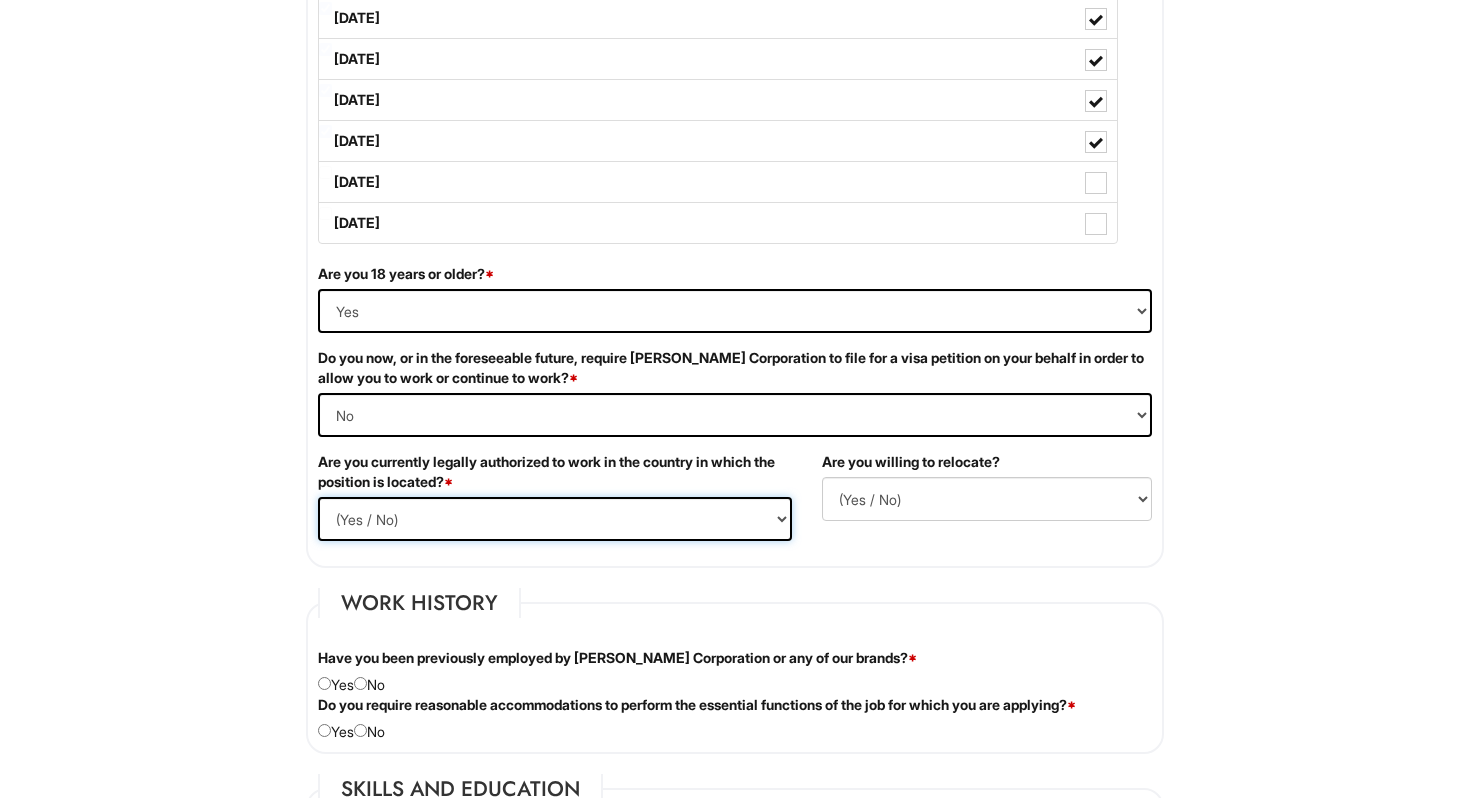 click on "(Yes / No) Yes No" at bounding box center [555, 519] 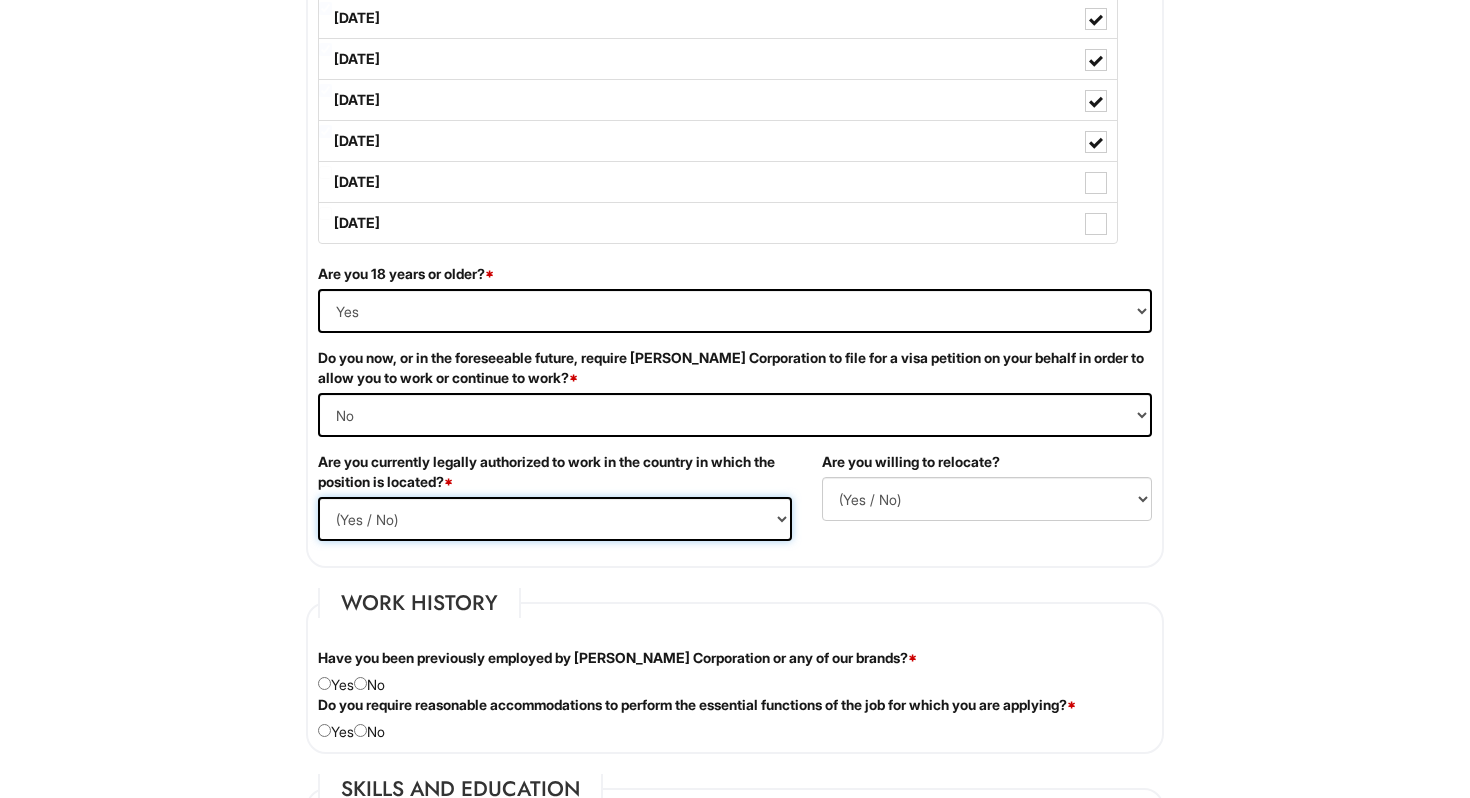 select on "Yes" 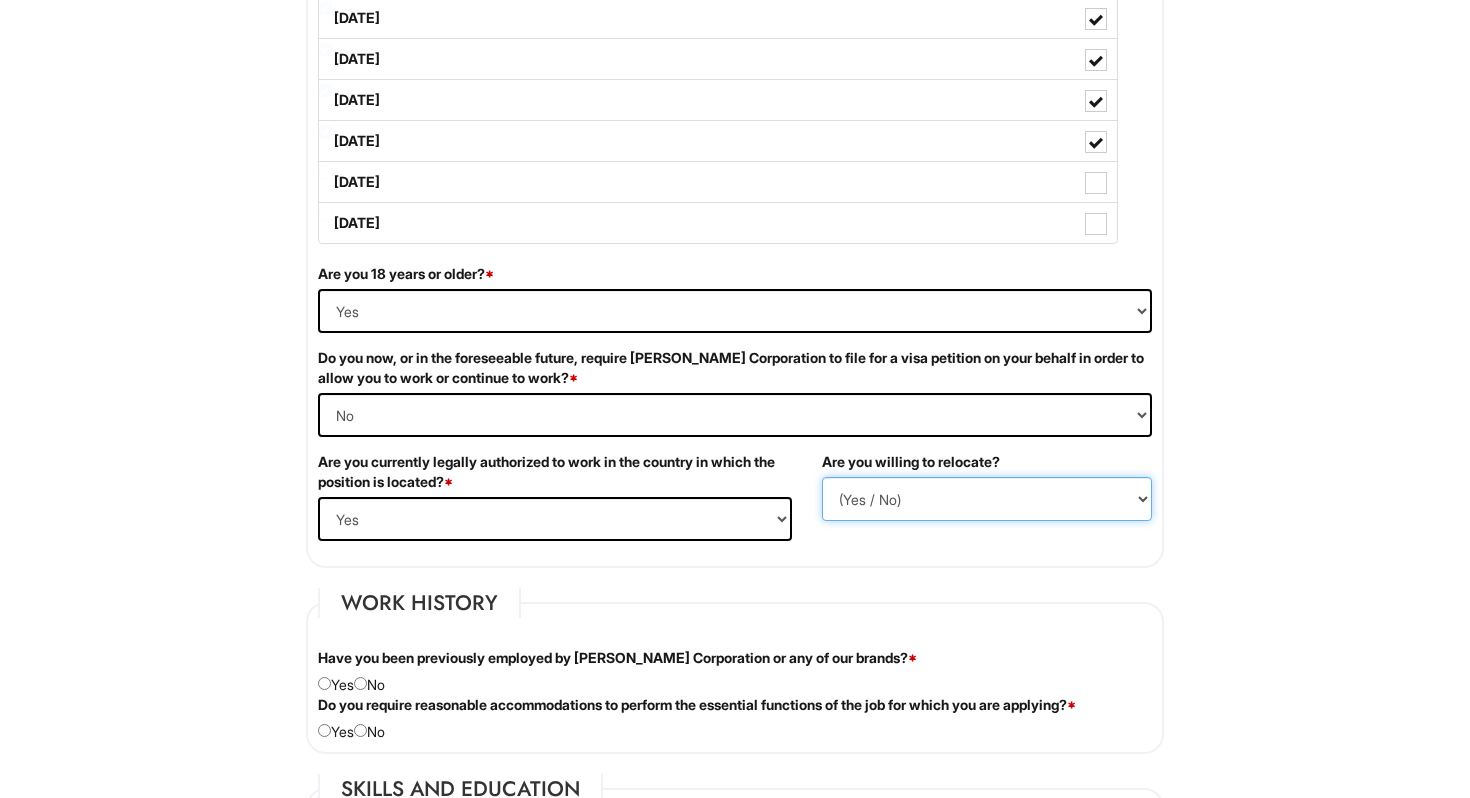 click on "(Yes / No) No Yes" at bounding box center [987, 499] 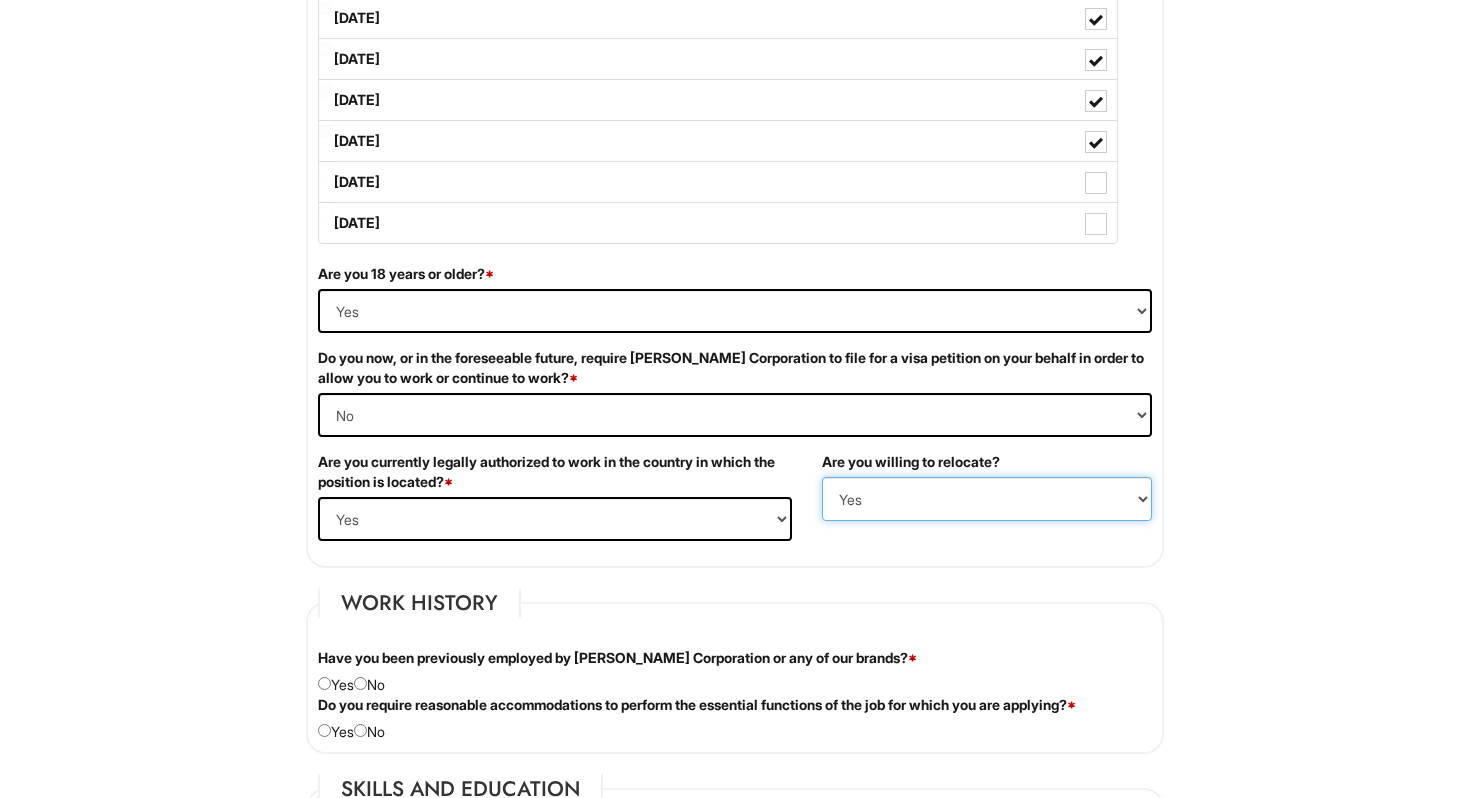 click on "(Yes / No) No Yes" at bounding box center [987, 499] 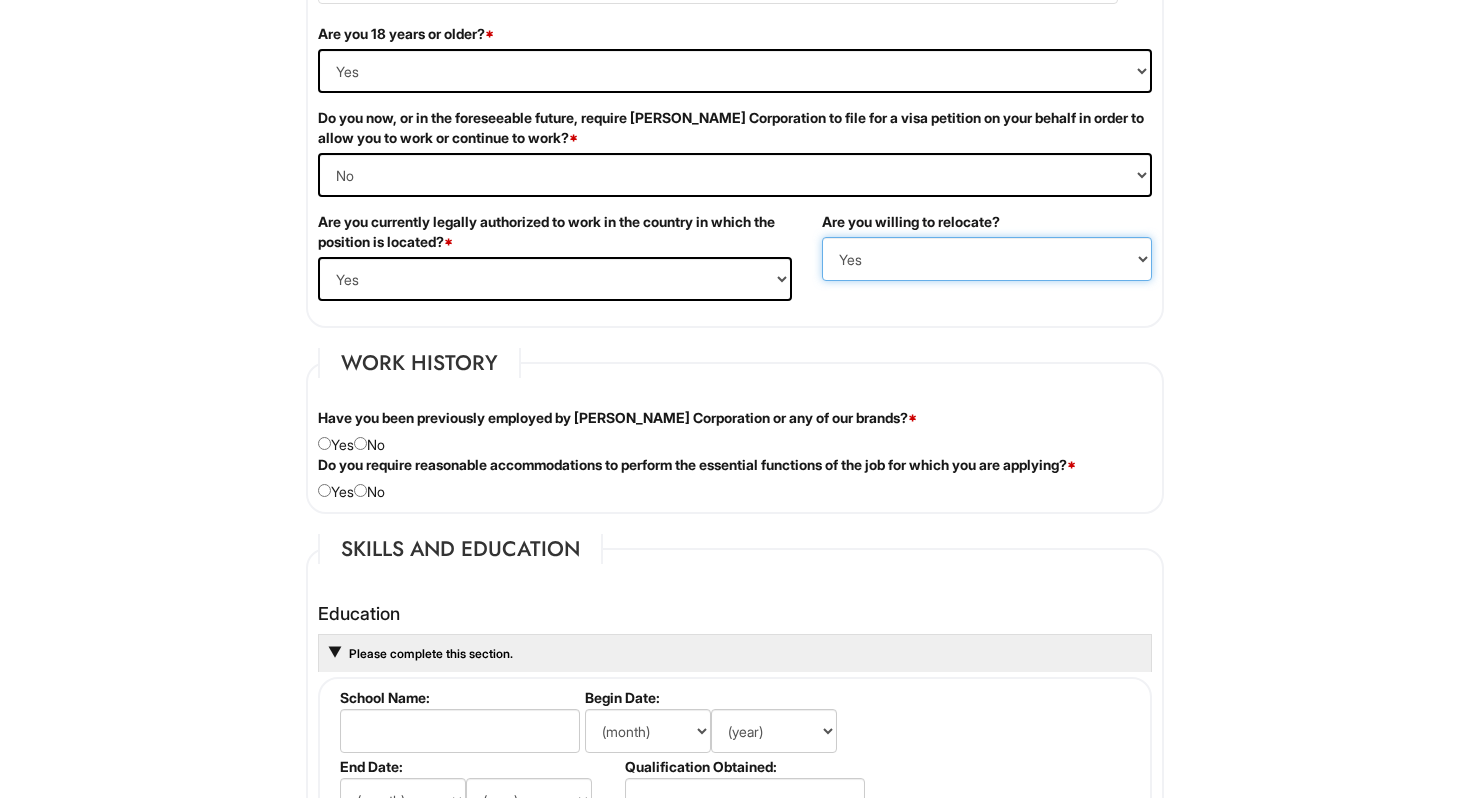 scroll, scrollTop: 1463, scrollLeft: 0, axis: vertical 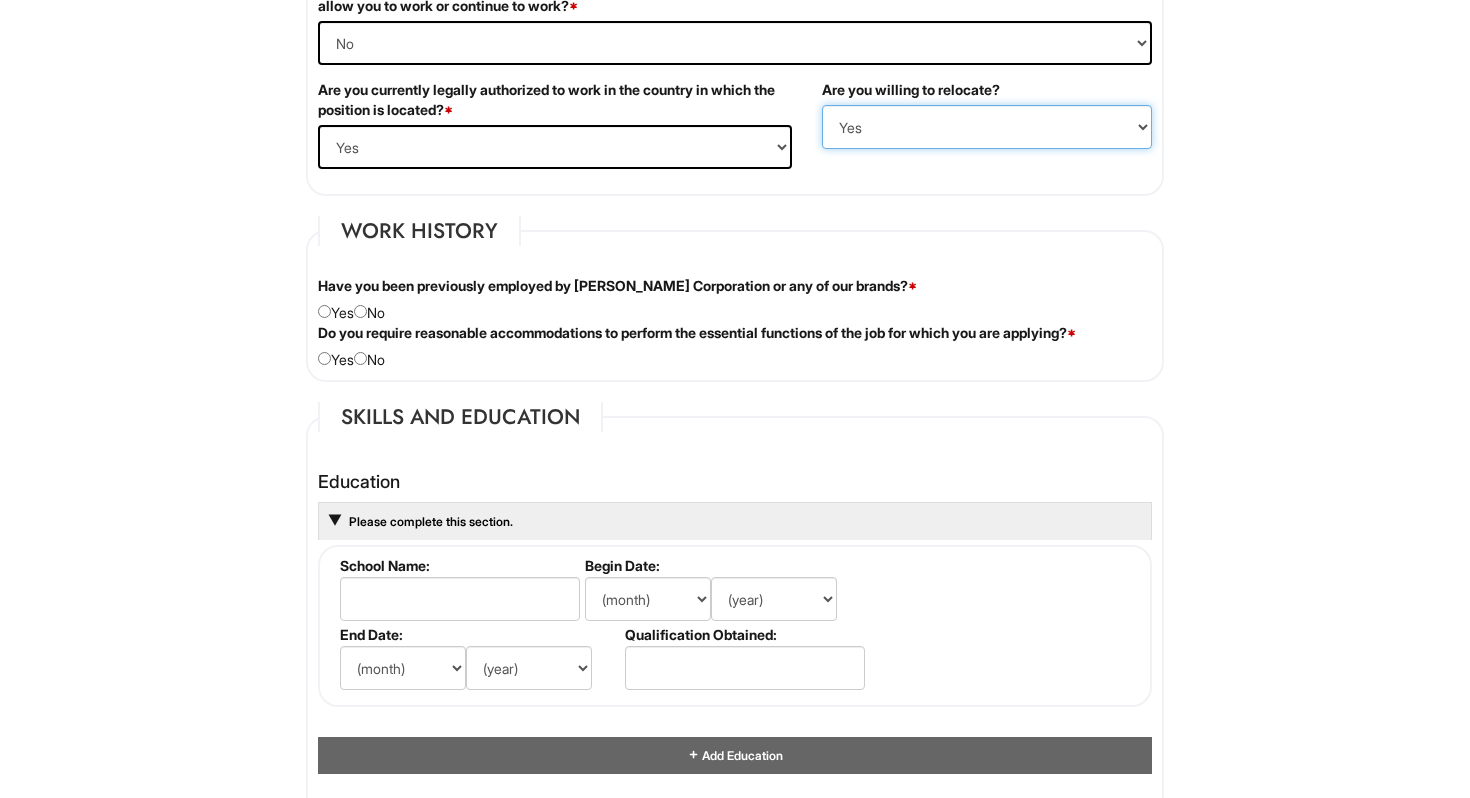 click on "(Yes / No) No Yes" at bounding box center [987, 127] 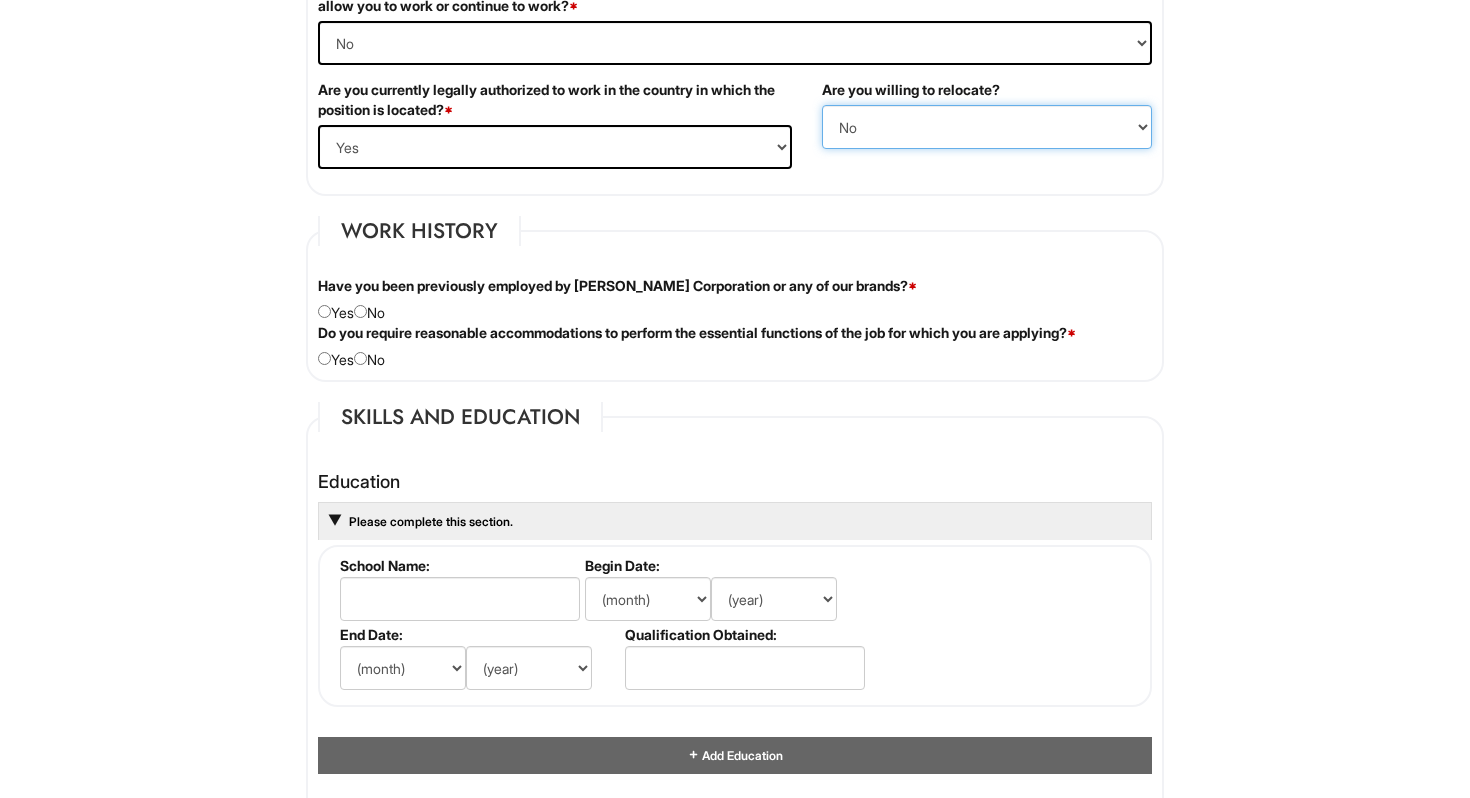 click on "(Yes / No) No Yes" at bounding box center [987, 127] 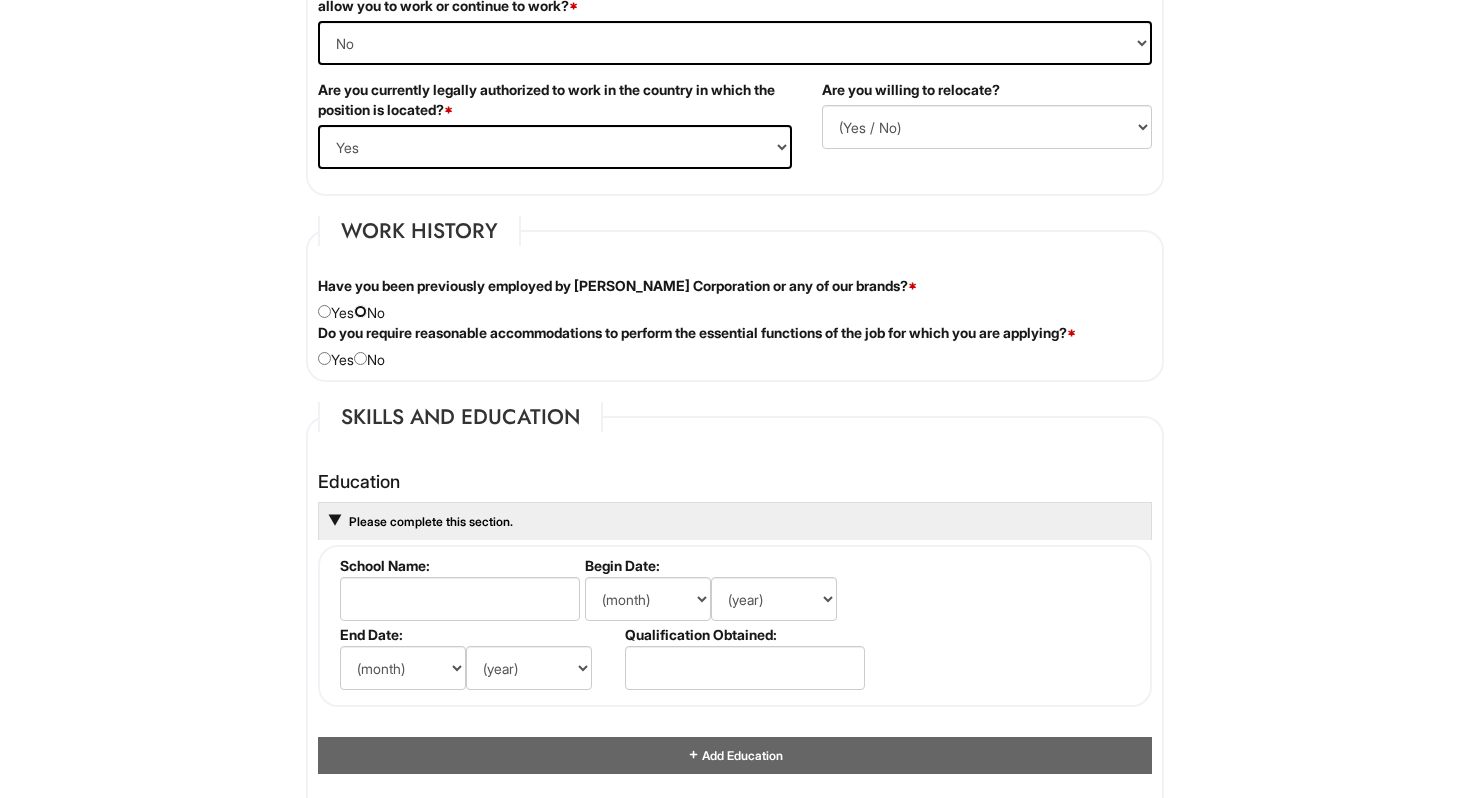 click at bounding box center (360, 311) 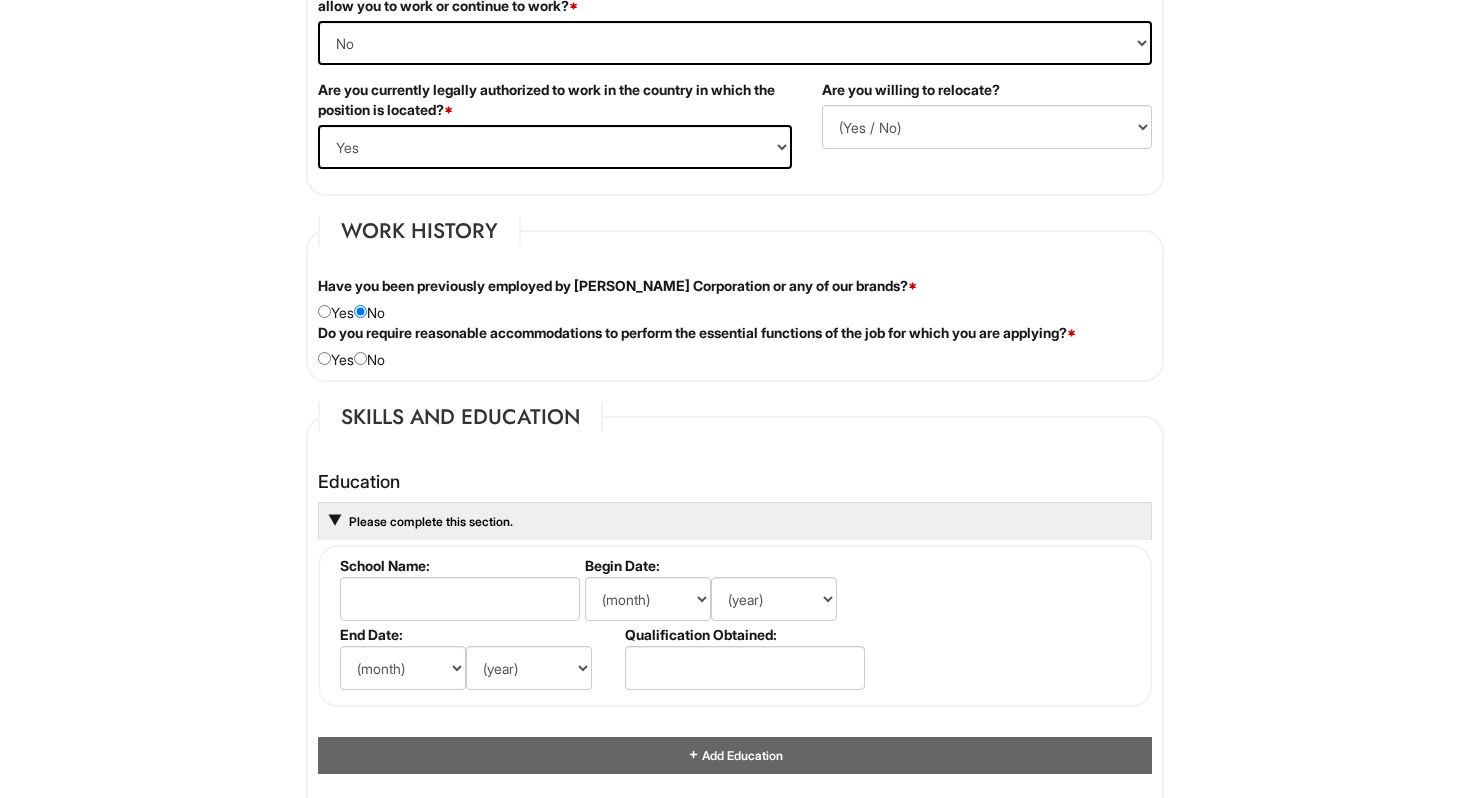 click on "Do you require reasonable accommodations to perform the essential functions of the job for which you are applying? *    Yes   No" at bounding box center [735, 346] 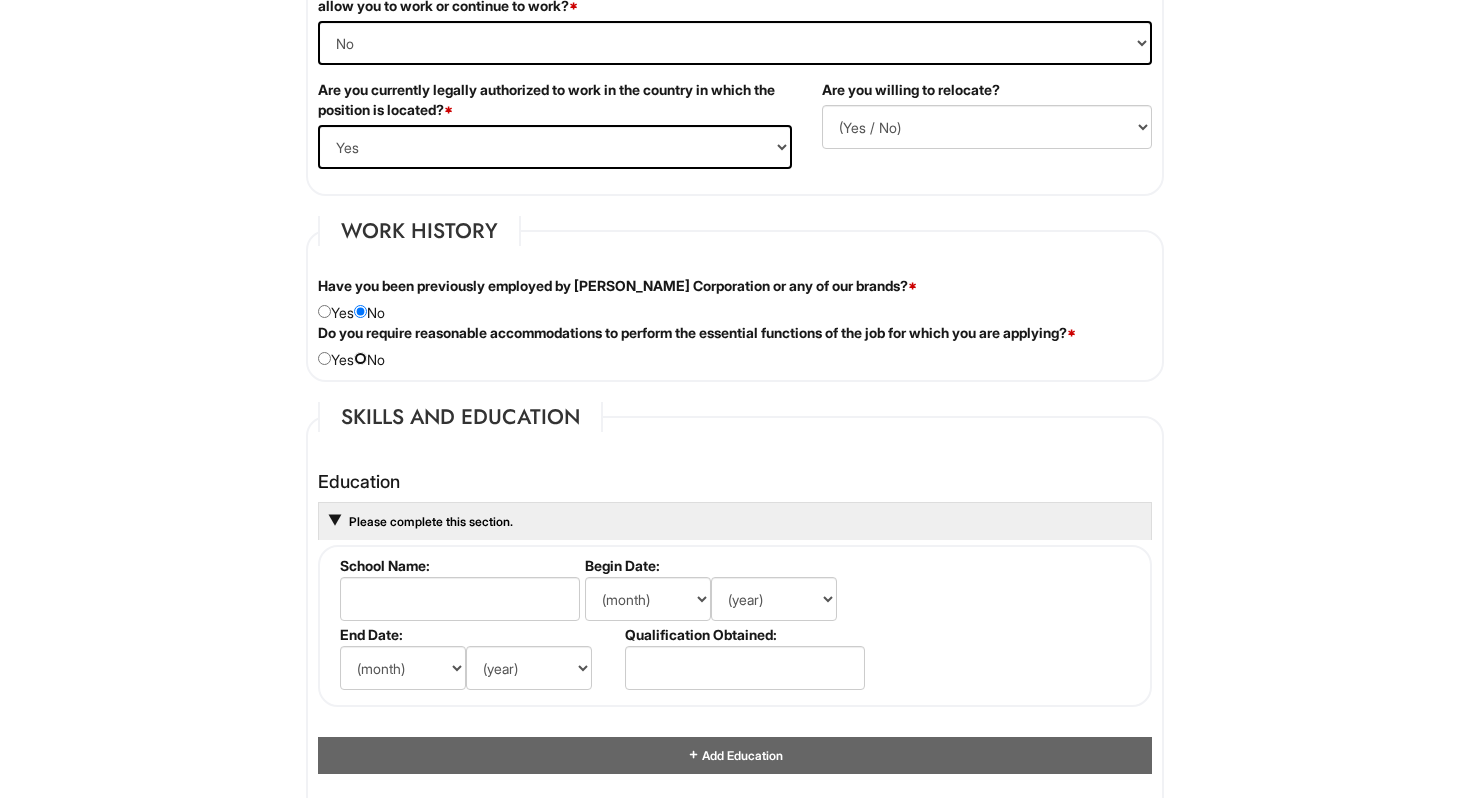 click at bounding box center (360, 358) 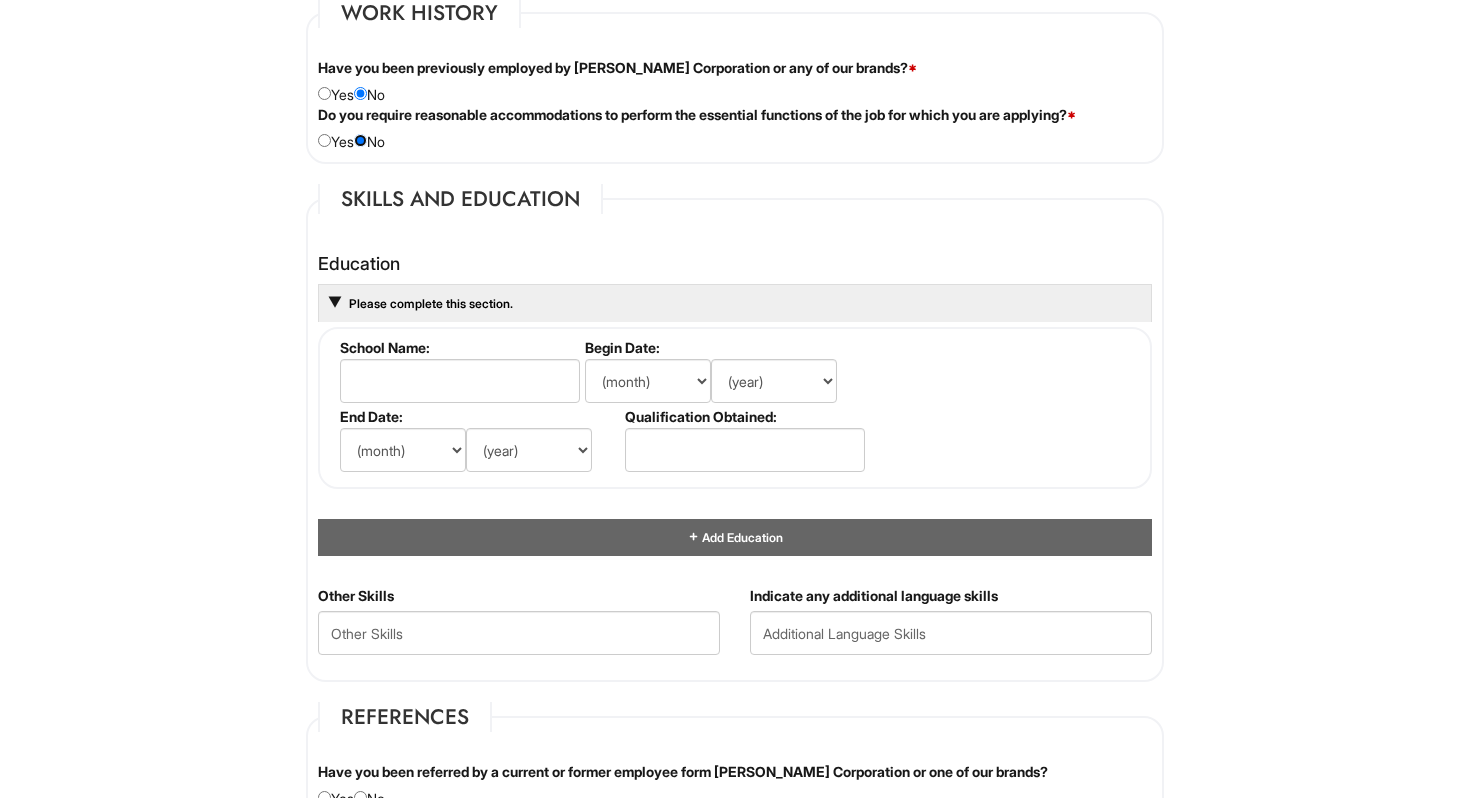 scroll, scrollTop: 1729, scrollLeft: 0, axis: vertical 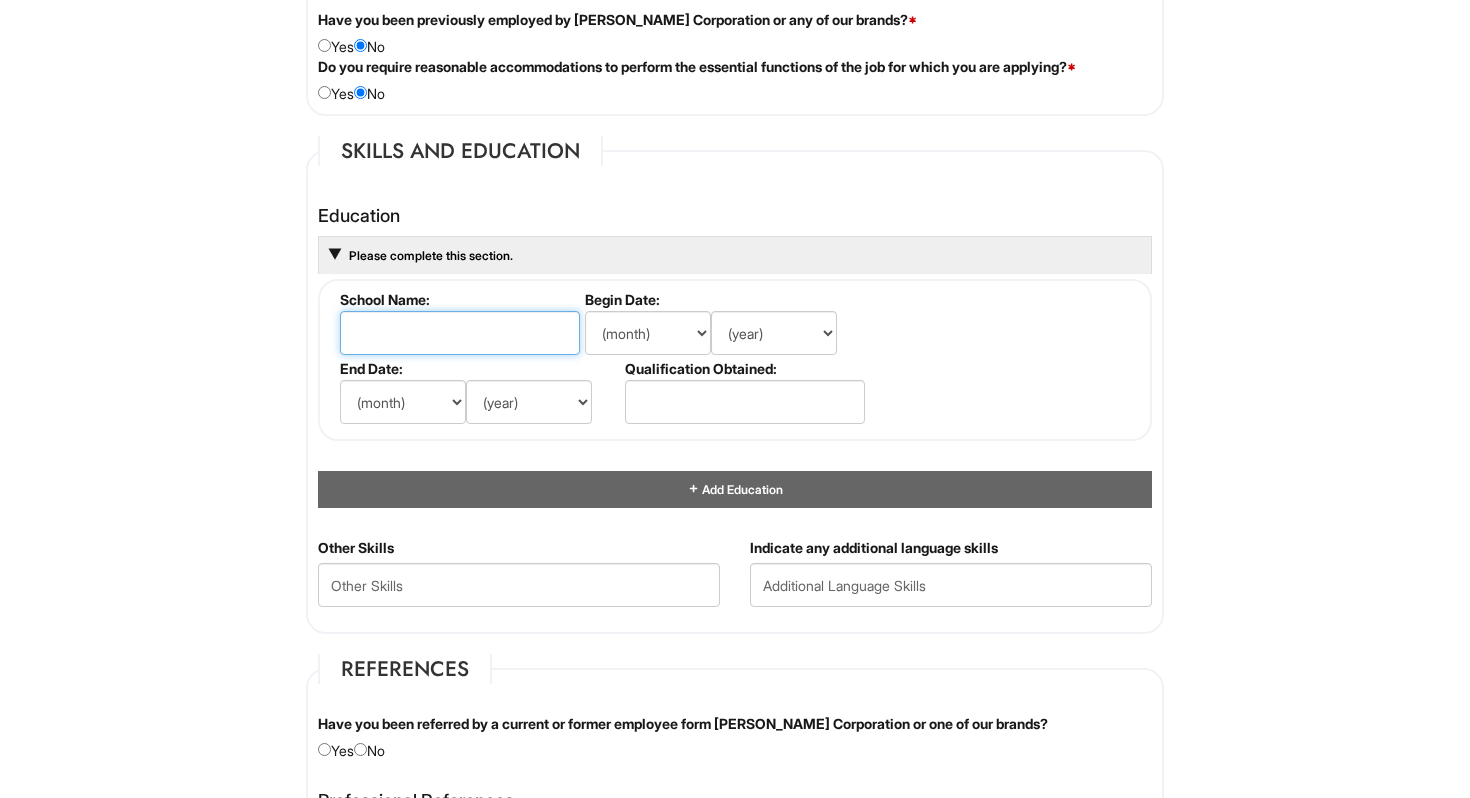 click at bounding box center [460, 333] 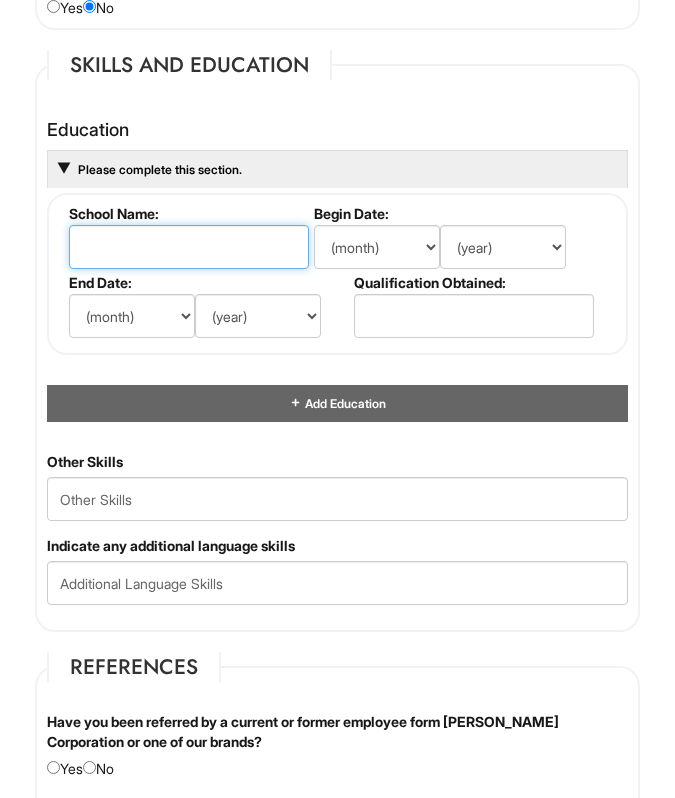 scroll, scrollTop: 2807, scrollLeft: 0, axis: vertical 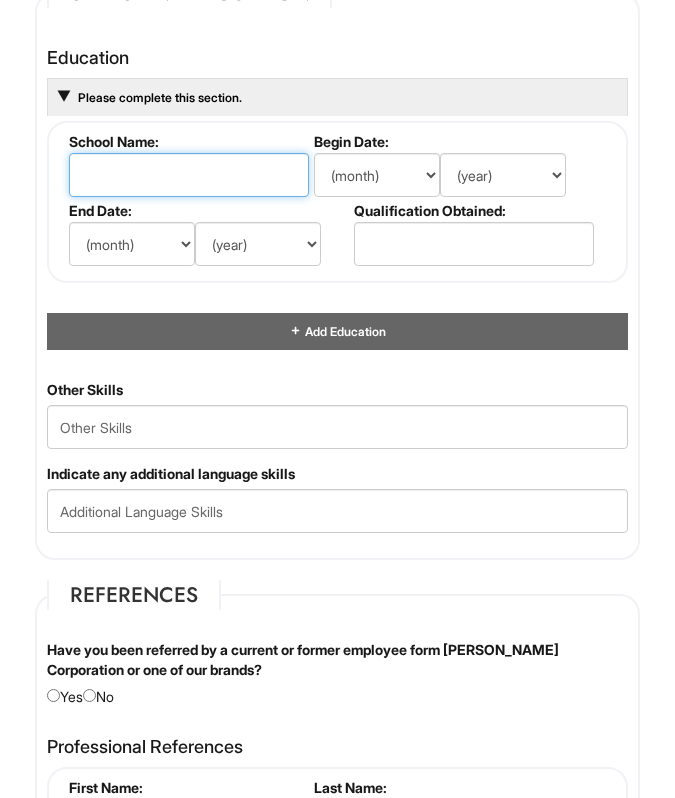 click at bounding box center (189, 175) 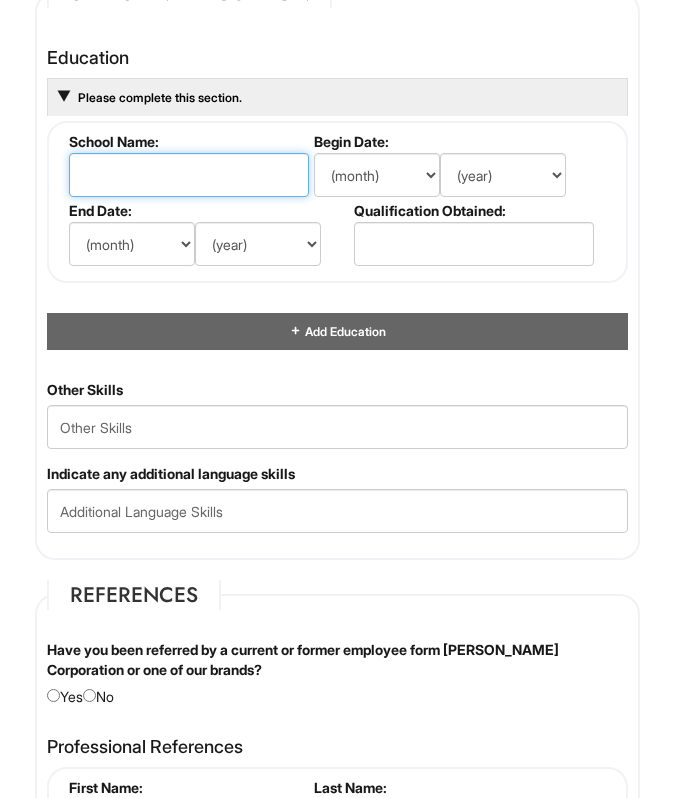 click at bounding box center [189, 175] 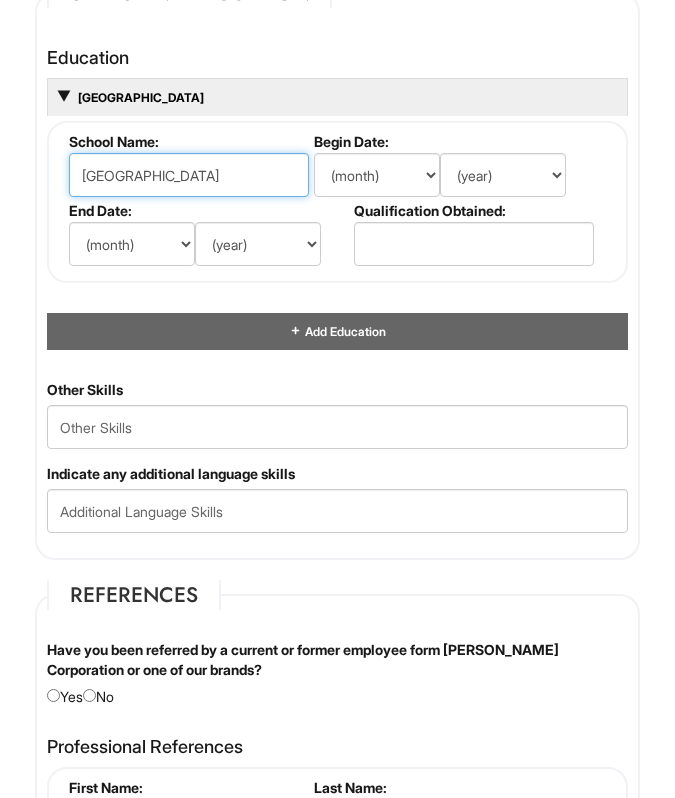 type on "Gallaudet University" 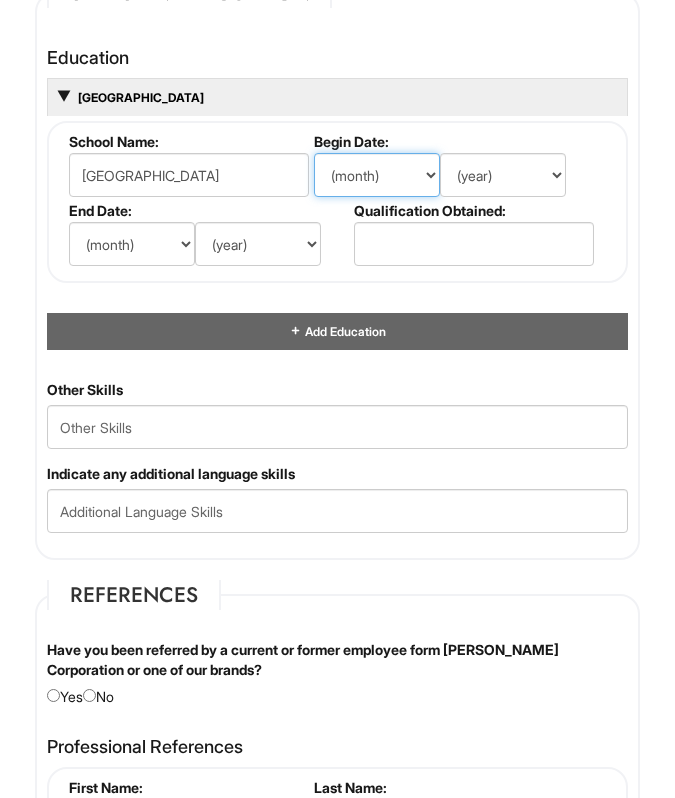 click on "(month) Jan Feb Mar Apr May Jun Jul Aug Sep Oct Nov Dec" at bounding box center (377, 175) 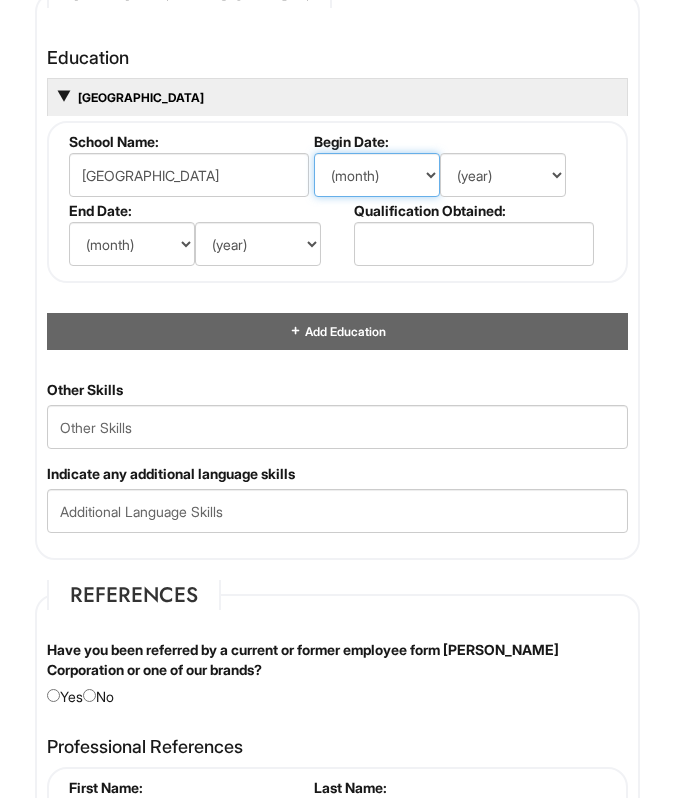 click on "(month) Jan Feb Mar Apr May Jun Jul Aug Sep Oct Nov Dec" at bounding box center (377, 175) 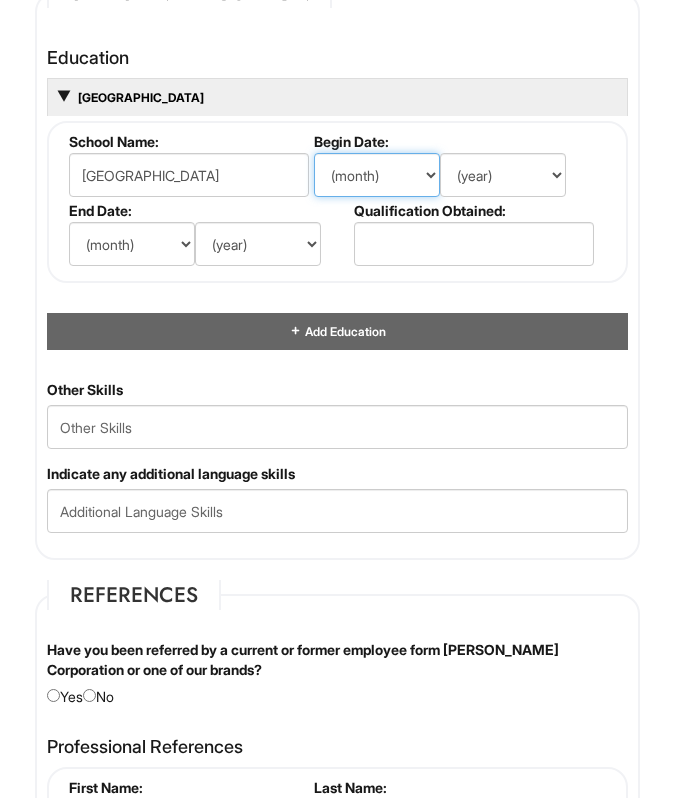 select on "8" 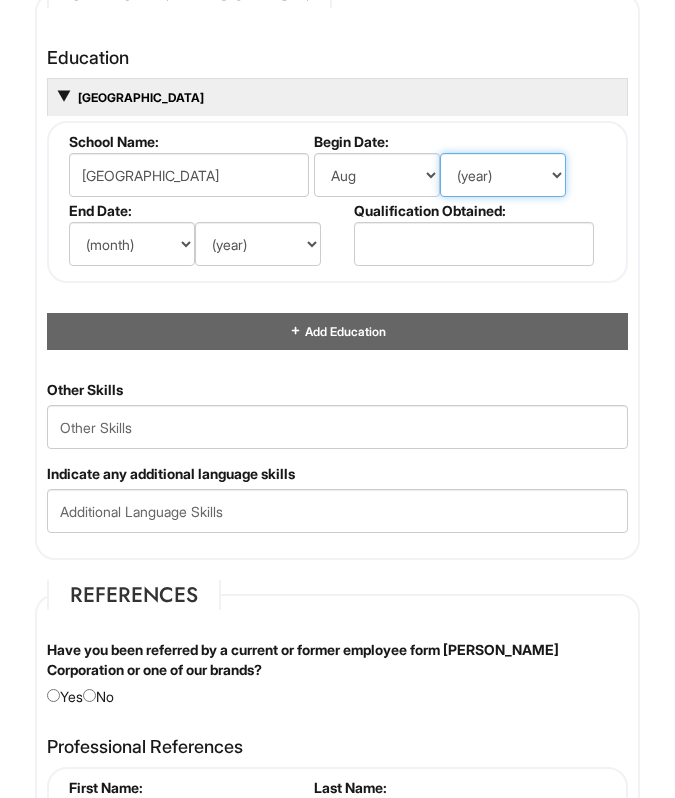 click on "(year) 2029 2028 2027 2026 2025 2024 2023 2022 2021 2020 2019 2018 2017 2016 2015 2014 2013 2012 2011 2010 2009 2008 2007 2006 2005 2004 2003 2002 2001 2000 1999 1998 1997 1996 1995 1994 1993 1992 1991 1990 1989 1988 1987 1986 1985 1984 1983 1982 1981 1980 1979 1978 1977 1976 1975 1974 1973 1972 1971 1970 1969 1968 1967 1966 1965 1964 1963 1962 1961 1960 1959 1958 1957 1956 1955 1954 1953 1952 1951 1950 1949 1948 1947 1946  --  2030 2031 2032 2033 2034 2035 2036 2037 2038 2039 2040 2041 2042 2043 2044 2045 2046 2047 2048 2049 2050 2051 2052 2053 2054 2055 2056 2057 2058 2059 2060 2061 2062 2063 2064" at bounding box center [503, 175] 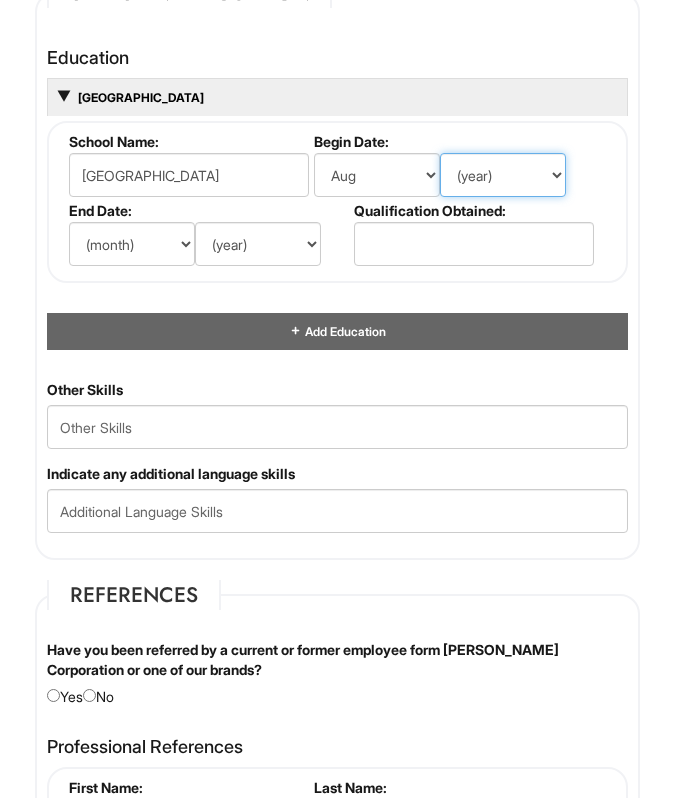 select on "2019" 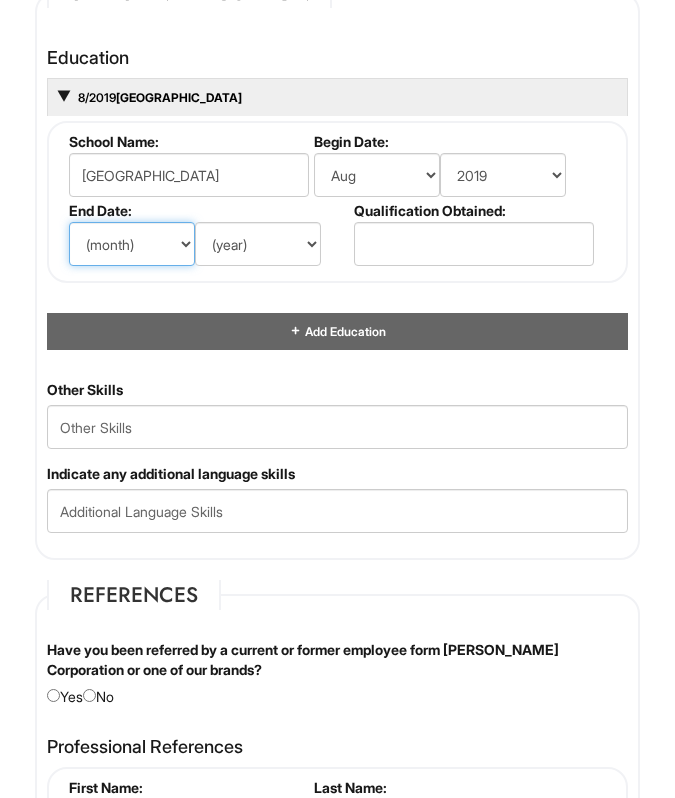 click on "(month) Jan Feb Mar Apr May Jun Jul Aug Sep Oct Nov Dec" at bounding box center [132, 244] 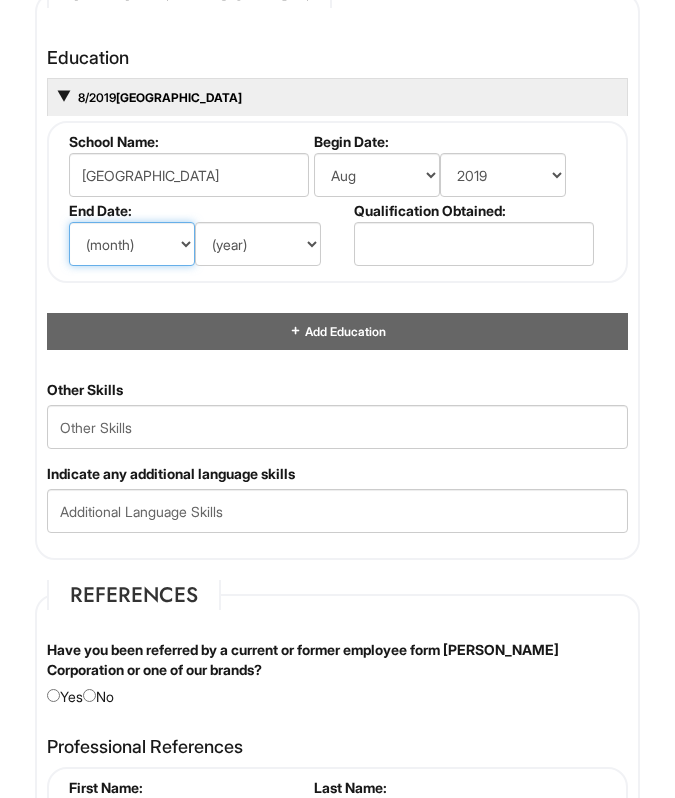 select on "6" 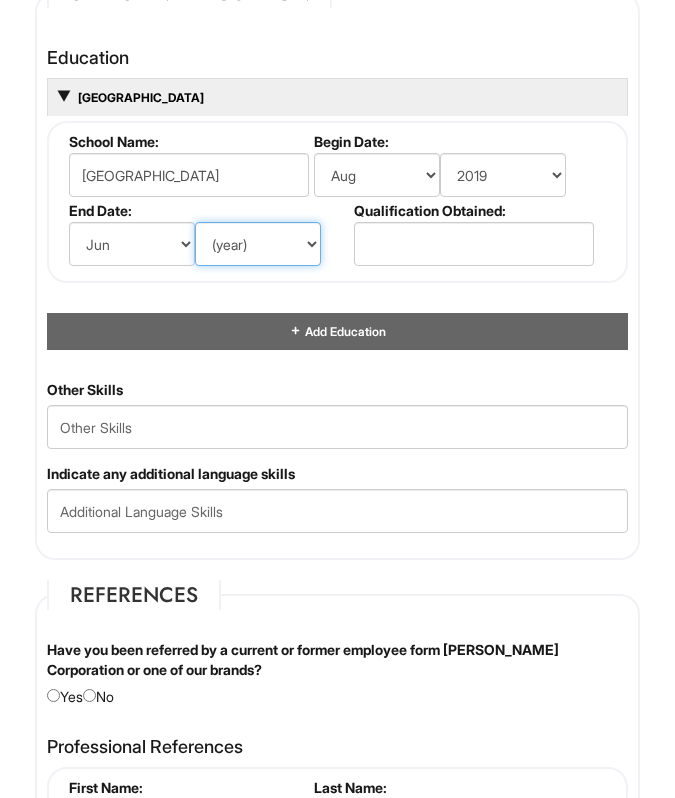 click on "(year) 2029 2028 2027 2026 2025 2024 2023 2022 2021 2020 2019 2018 2017 2016 2015 2014 2013 2012 2011 2010 2009 2008 2007 2006 2005 2004 2003 2002 2001 2000 1999 1998 1997 1996 1995 1994 1993 1992 1991 1990 1989 1988 1987 1986 1985 1984 1983 1982 1981 1980 1979 1978 1977 1976 1975 1974 1973 1972 1971 1970 1969 1968 1967 1966 1965 1964 1963 1962 1961 1960 1959 1958 1957 1956 1955 1954 1953 1952 1951 1950 1949 1948 1947 1946  --  2030 2031 2032 2033 2034 2035 2036 2037 2038 2039 2040 2041 2042 2043 2044 2045 2046 2047 2048 2049 2050 2051 2052 2053 2054 2055 2056 2057 2058 2059 2060 2061 2062 2063 2064" at bounding box center (258, 244) 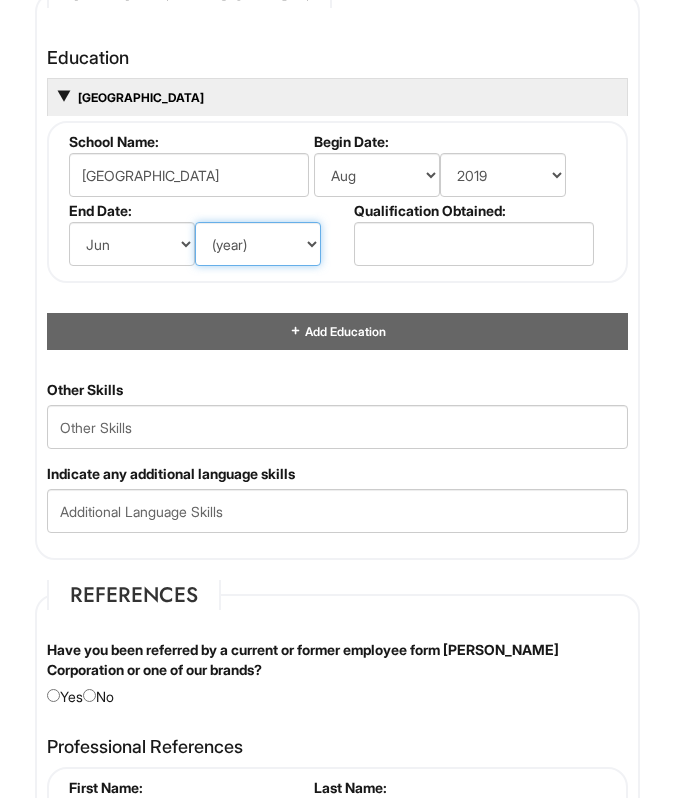 select on "2027" 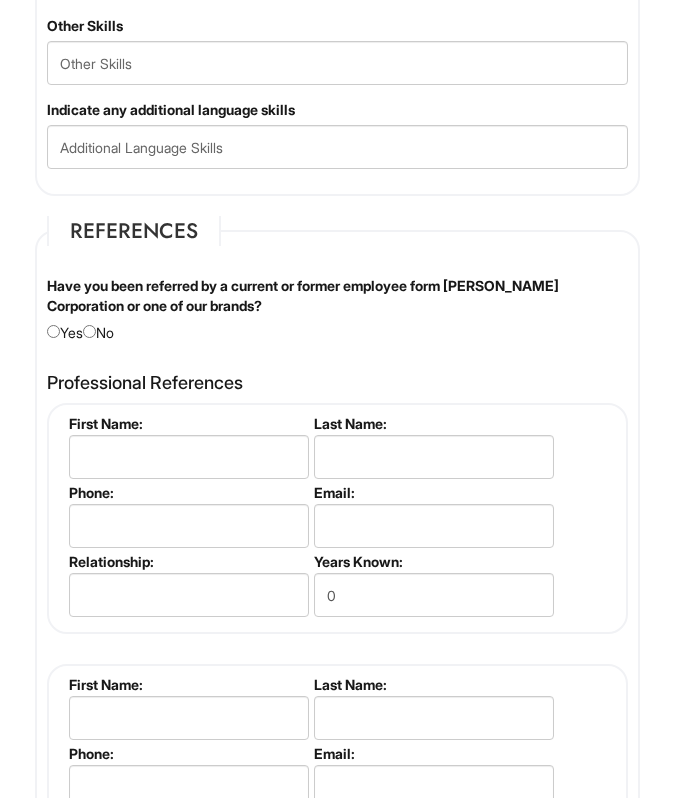scroll, scrollTop: 3194, scrollLeft: 0, axis: vertical 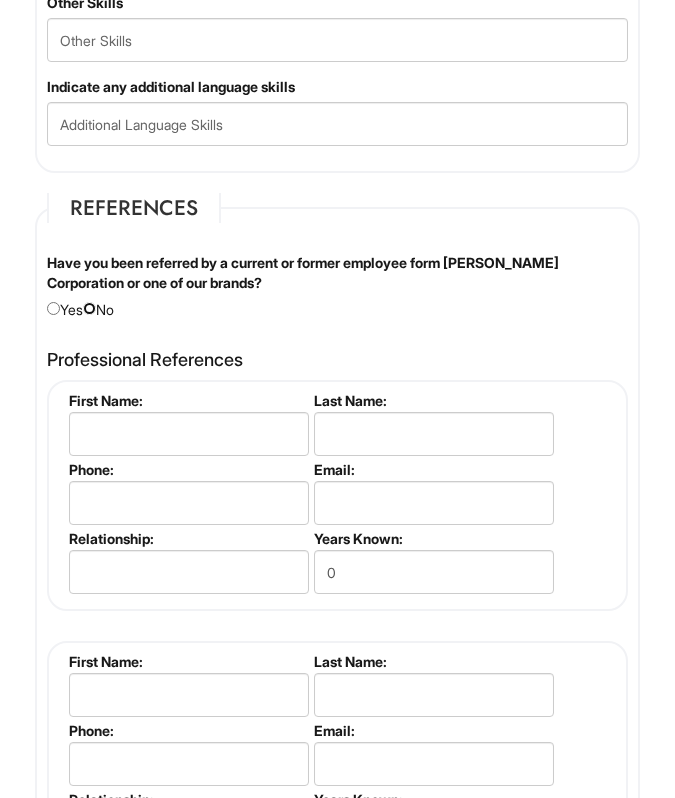 click at bounding box center [89, 308] 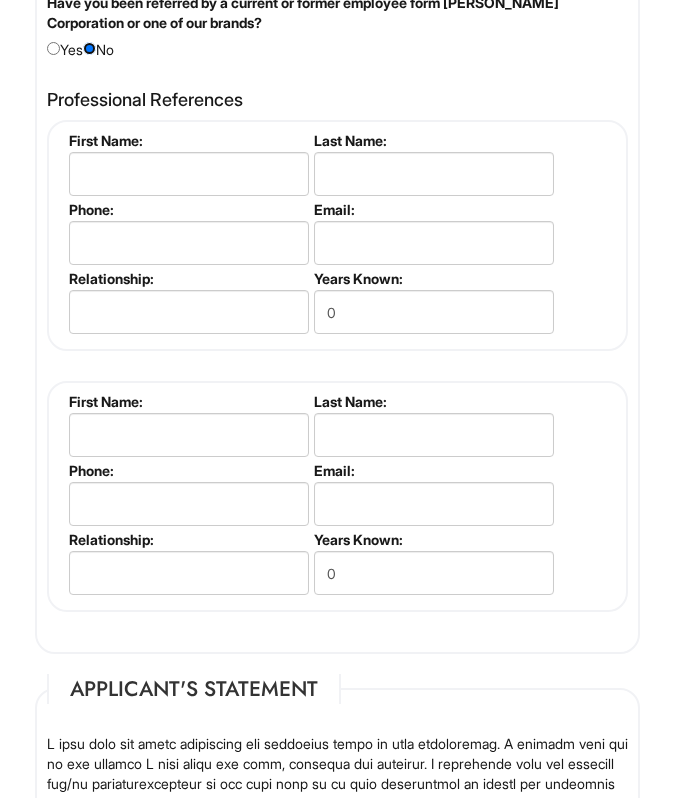 scroll, scrollTop: 3415, scrollLeft: 0, axis: vertical 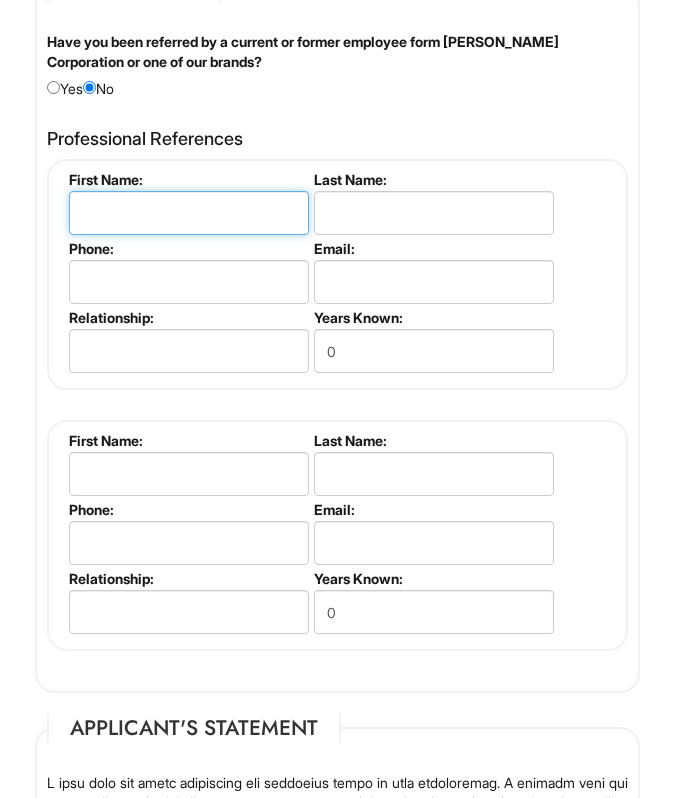 click at bounding box center [189, 213] 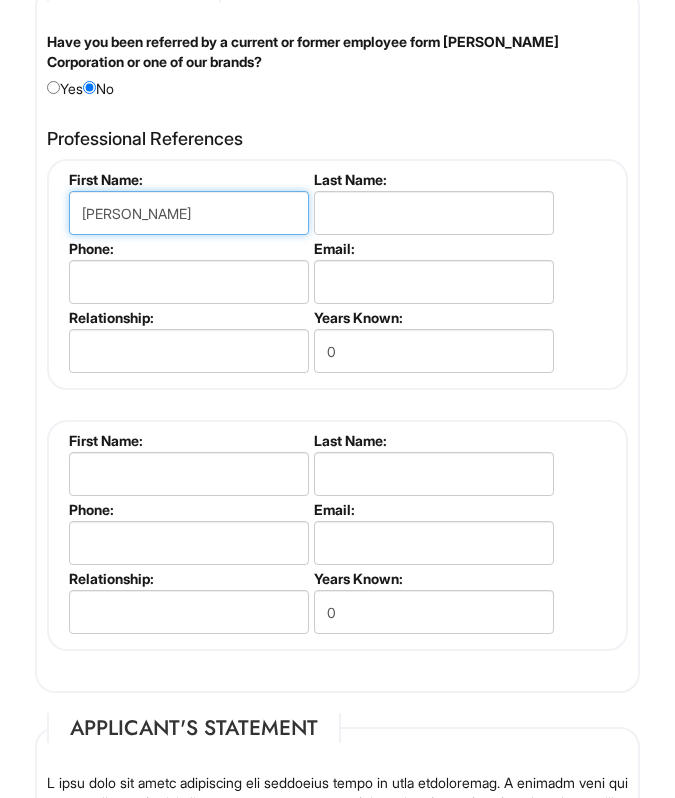type on "Maria" 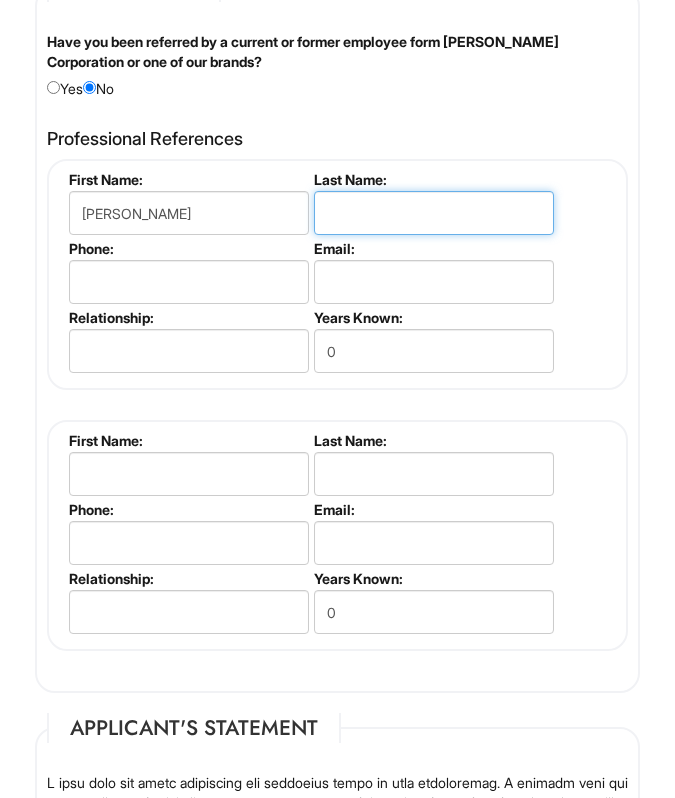 click at bounding box center (434, 213) 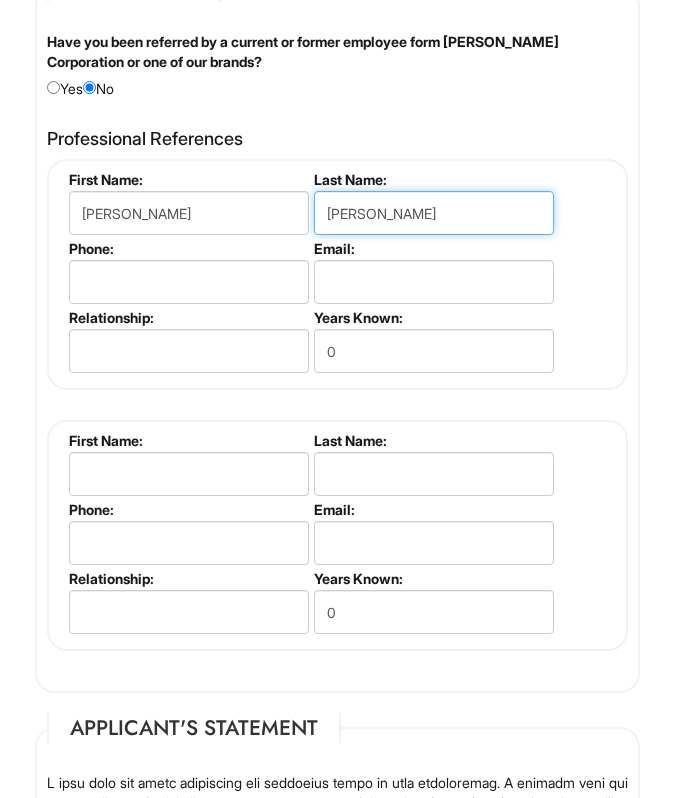 type on "Guzman" 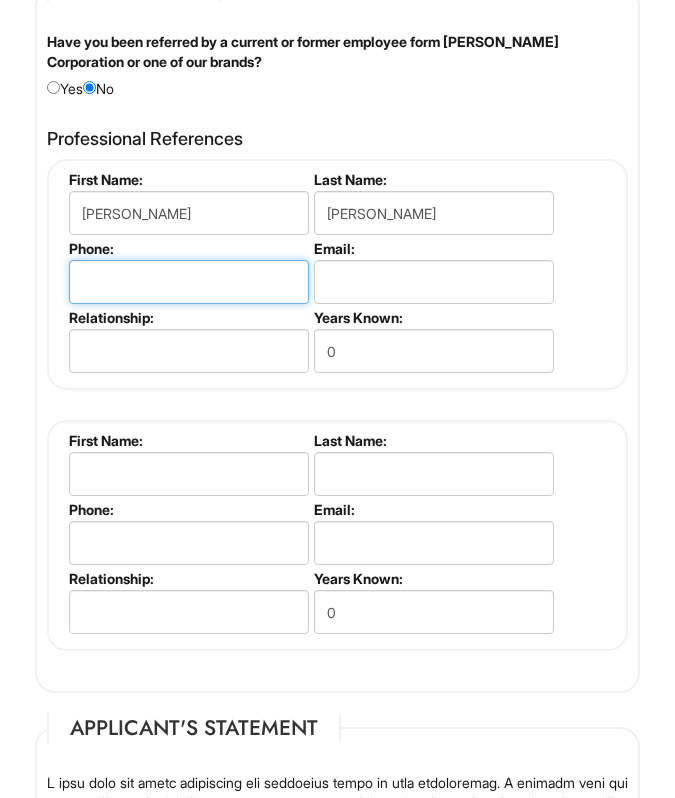 click at bounding box center [189, 282] 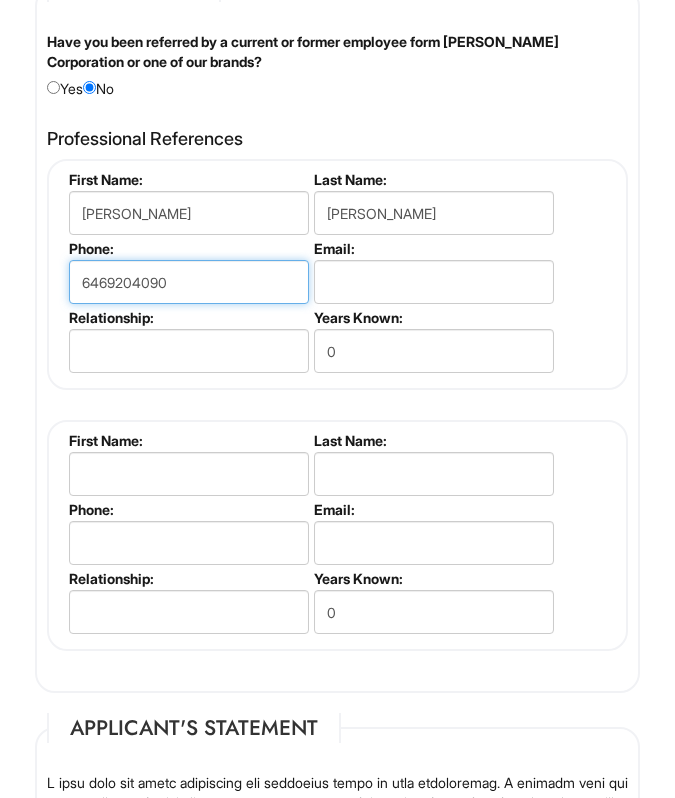 type on "6469204090" 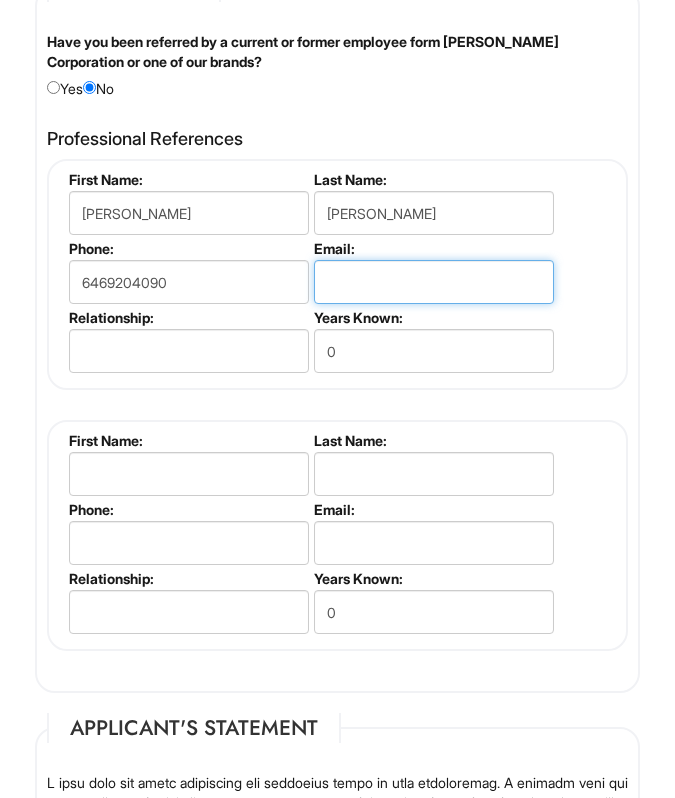 click at bounding box center (434, 282) 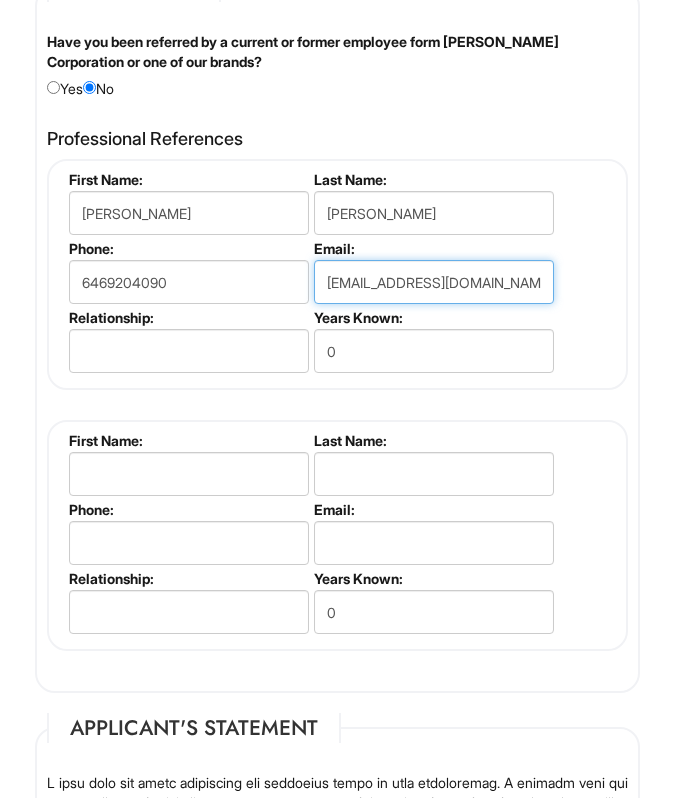 type on "mariaguzmejia@gmail.com" 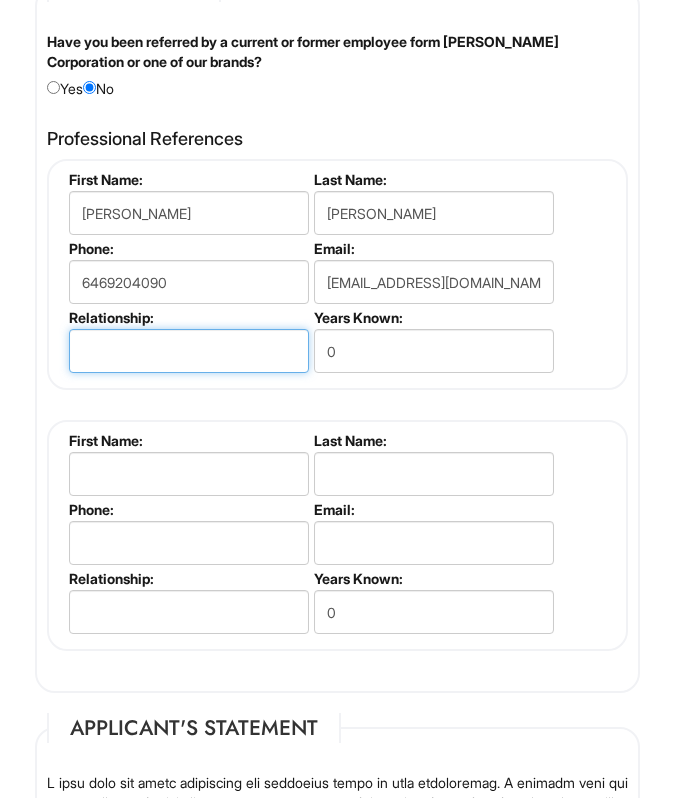 click at bounding box center [189, 351] 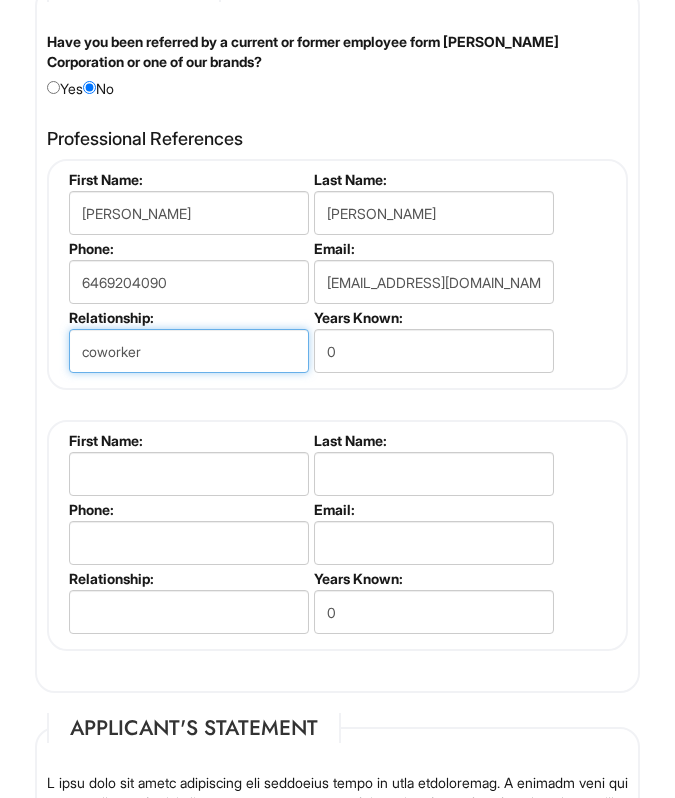 type on "coworker" 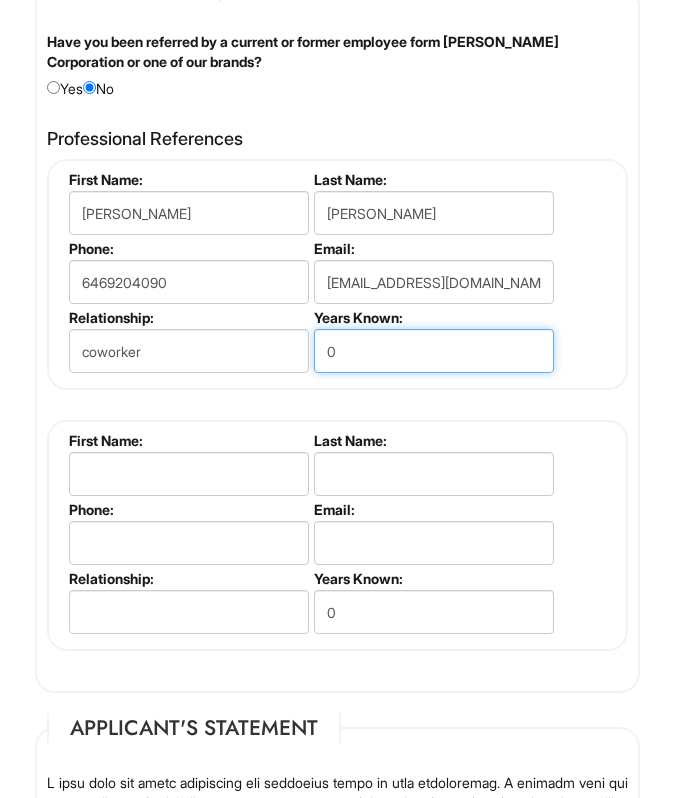 click on "0" at bounding box center (434, 351) 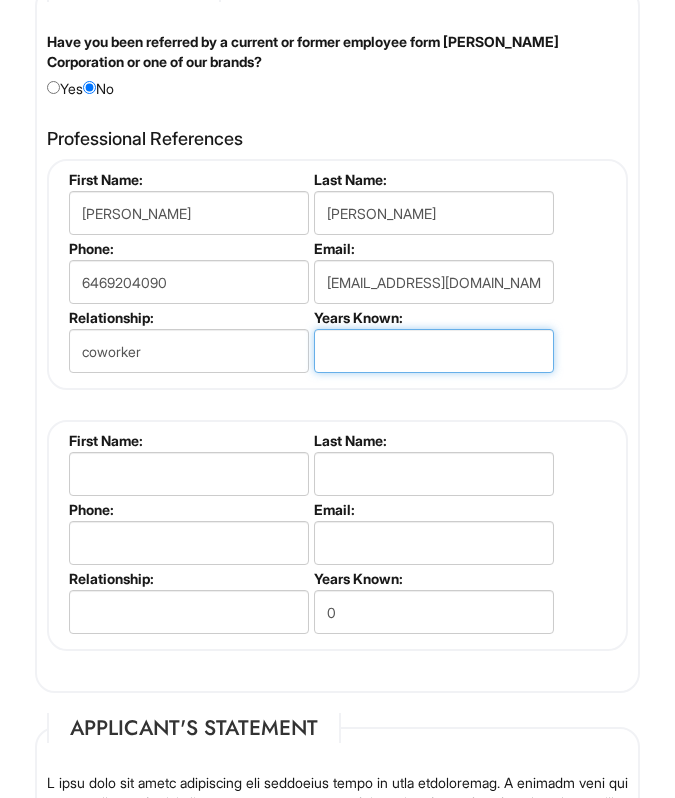 type on "3" 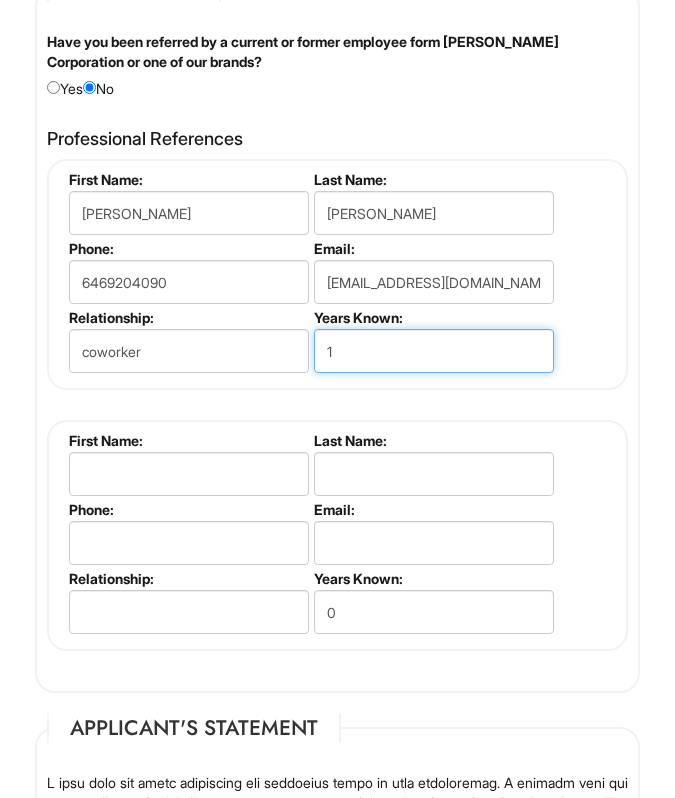 type on "1" 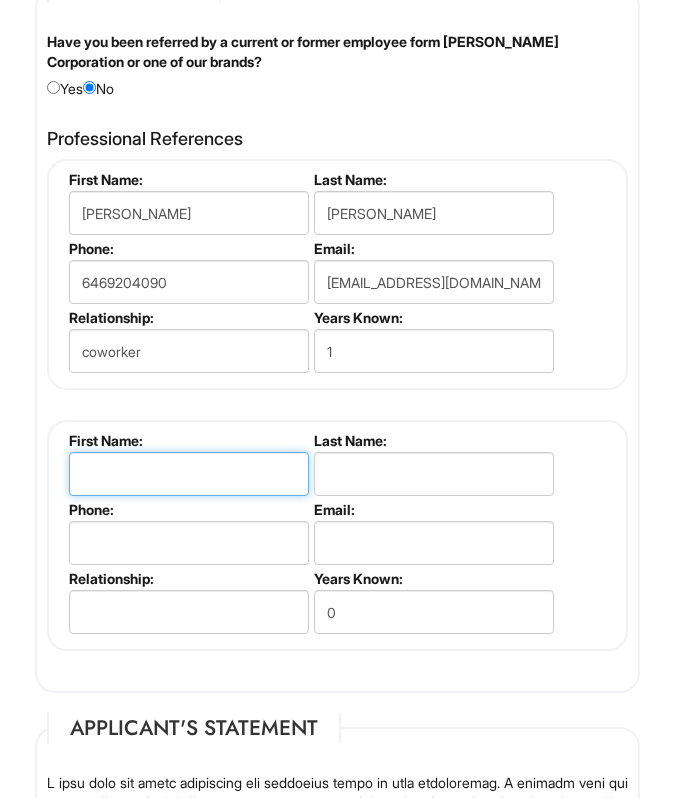 click at bounding box center (189, 474) 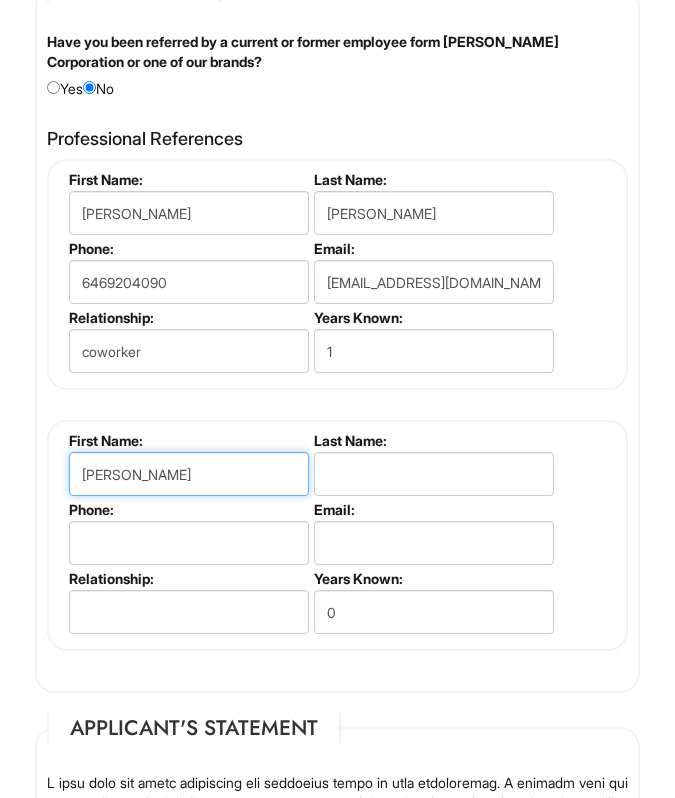 type on "Angelica" 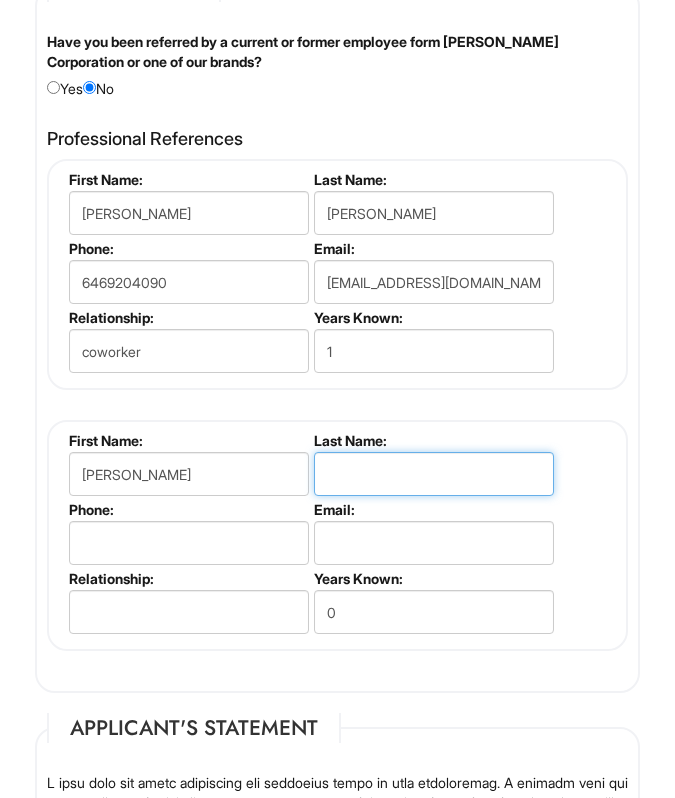 click at bounding box center (434, 474) 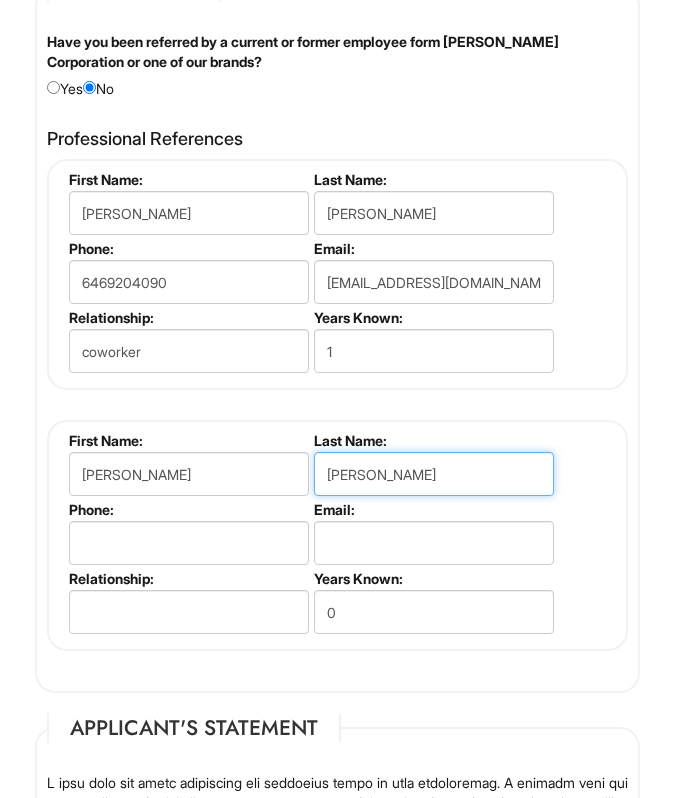 type on "Mejia" 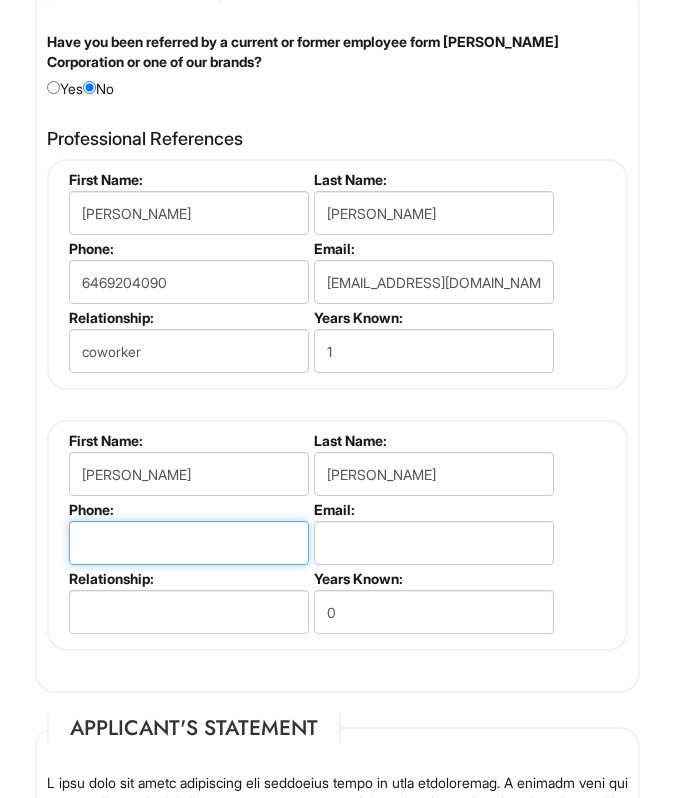 click at bounding box center [189, 543] 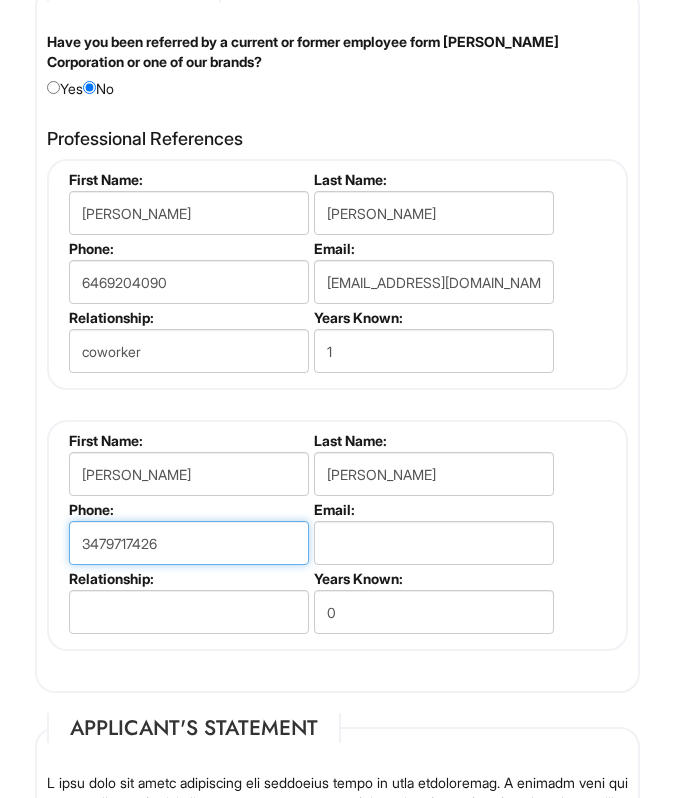 type on "3479717426" 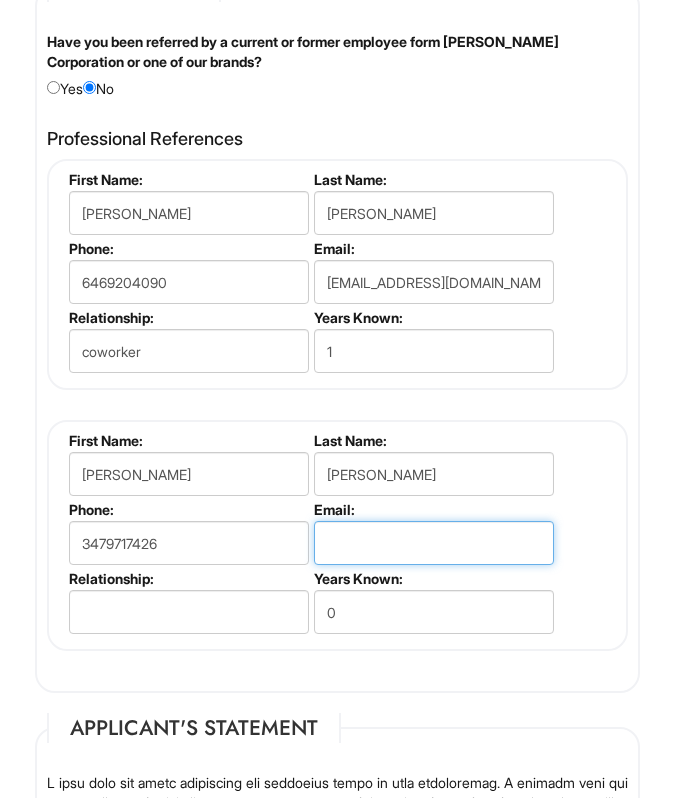click at bounding box center (434, 543) 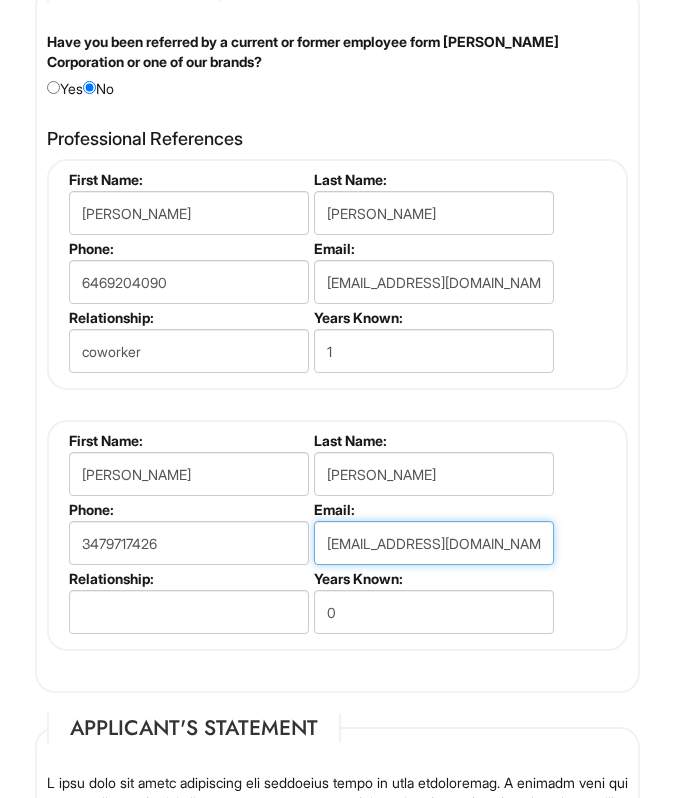 type on "angelicamtjg@gmail.com" 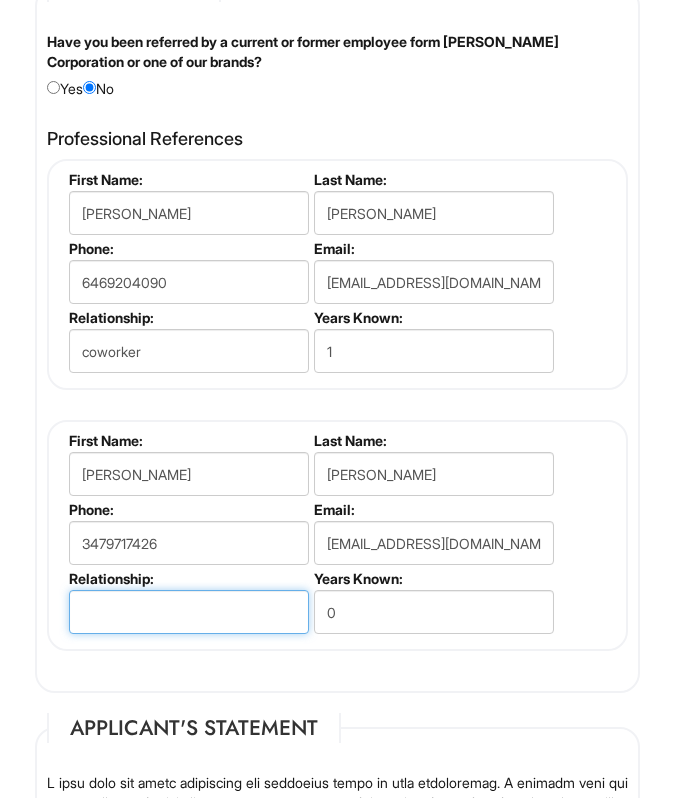 click at bounding box center (189, 612) 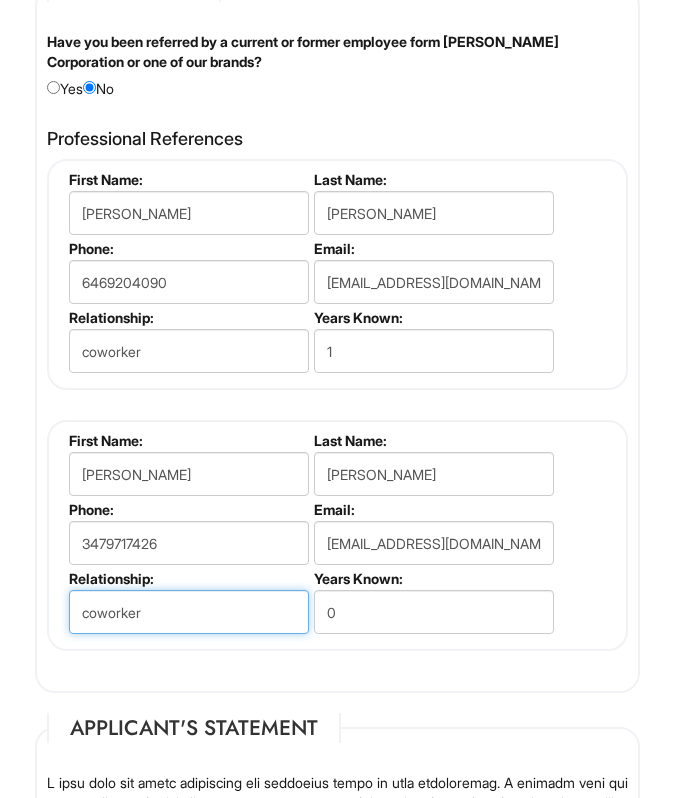 type on "coworker" 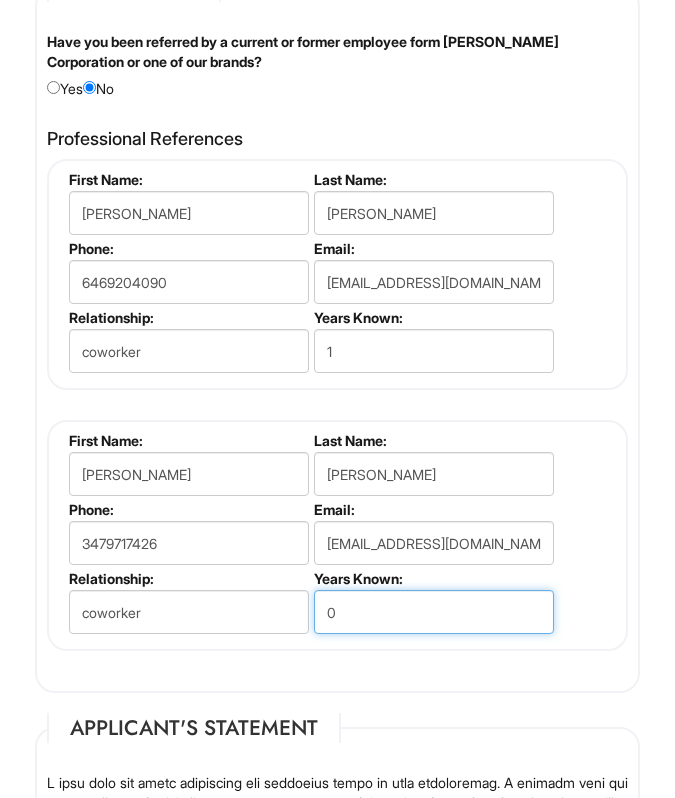 click on "0" at bounding box center (434, 612) 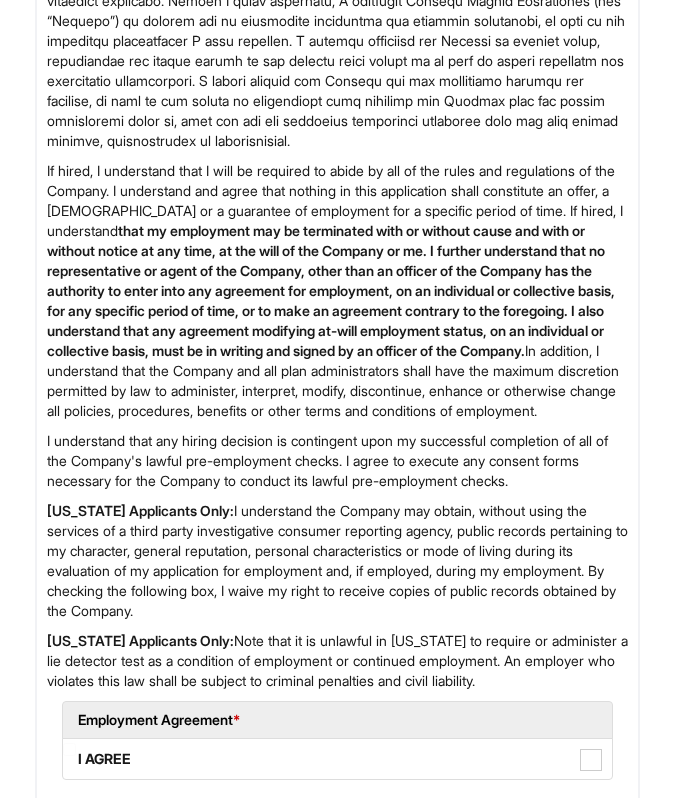 scroll, scrollTop: 4614, scrollLeft: 0, axis: vertical 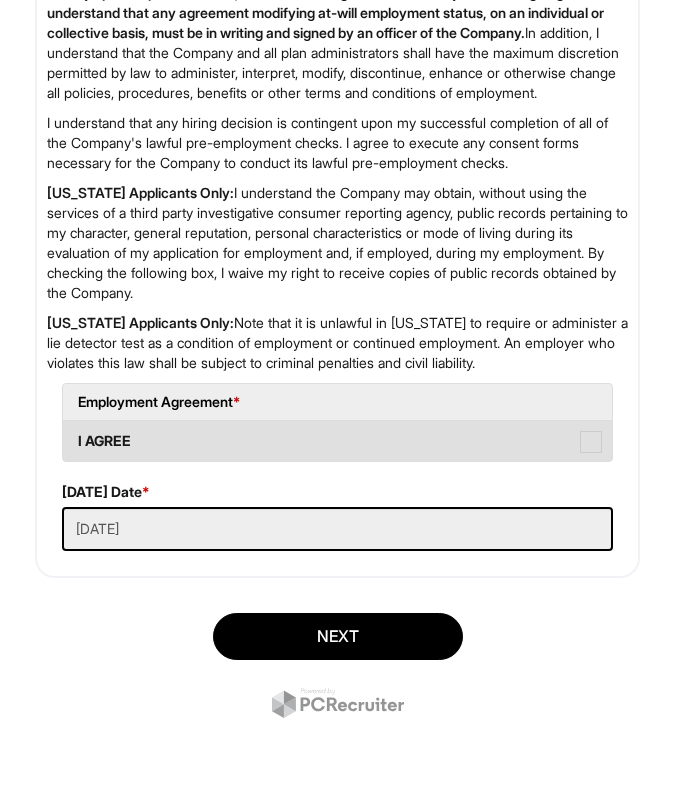 type on "3" 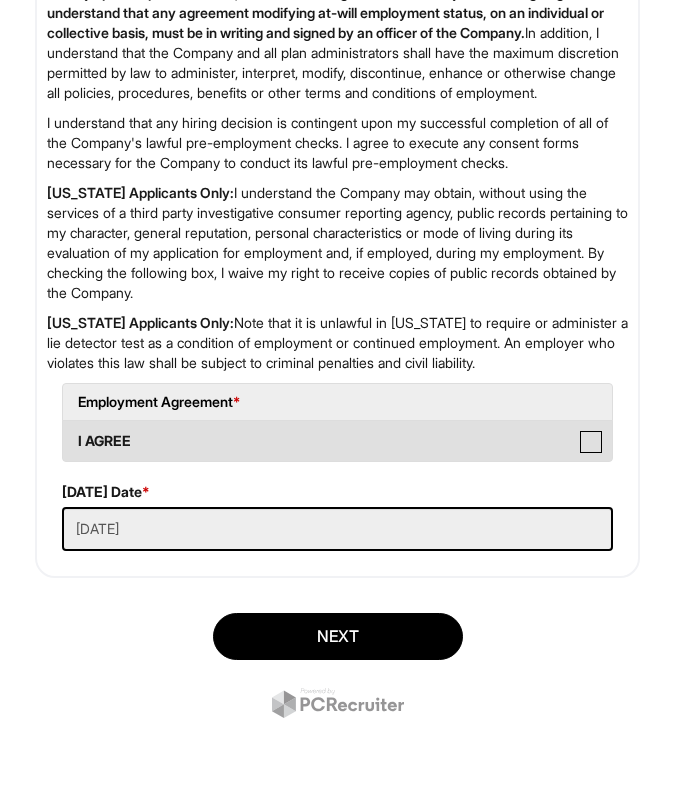 click on "I AGREE" at bounding box center [69, 431] 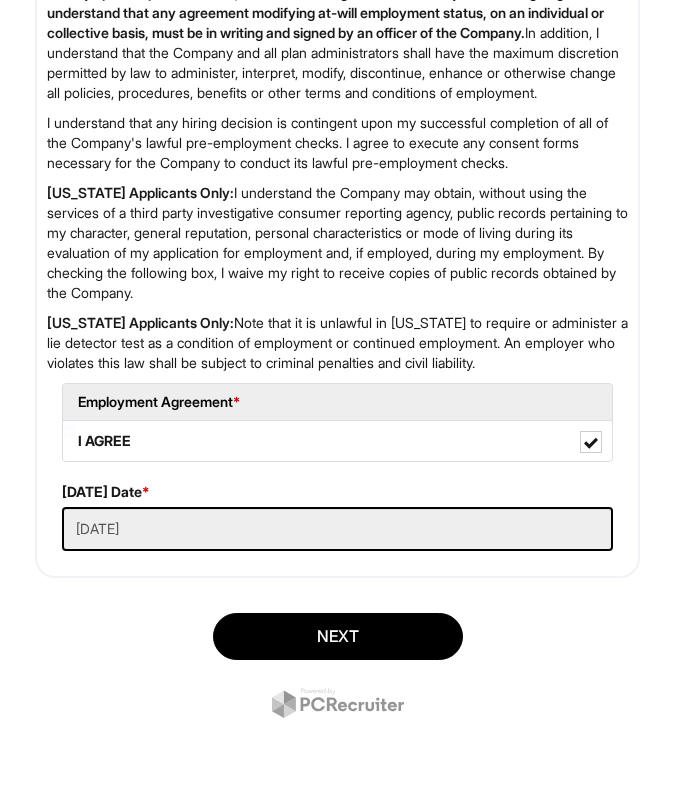 click on "Next" at bounding box center [337, 668] 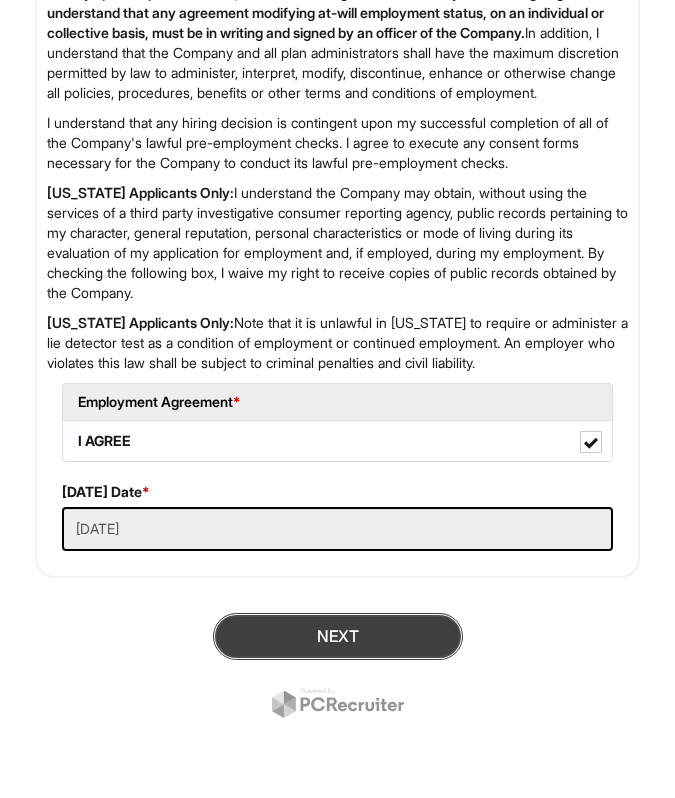 click on "Next" at bounding box center (338, 636) 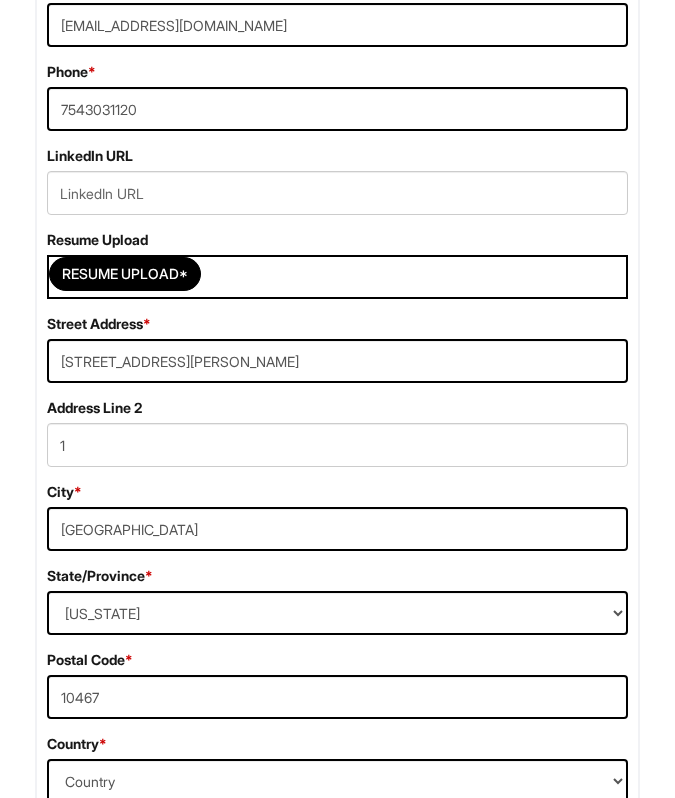 scroll, scrollTop: 806, scrollLeft: 0, axis: vertical 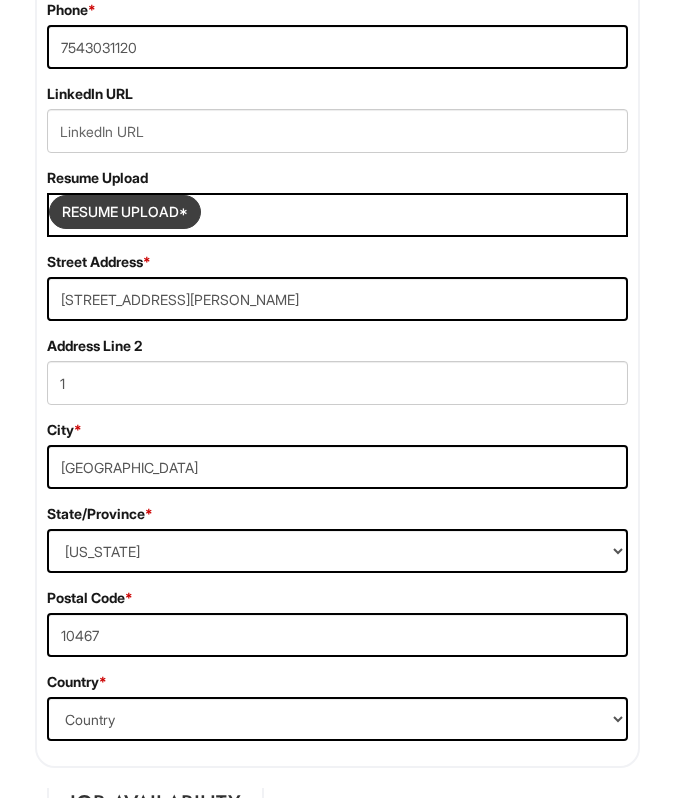click at bounding box center [125, 212] 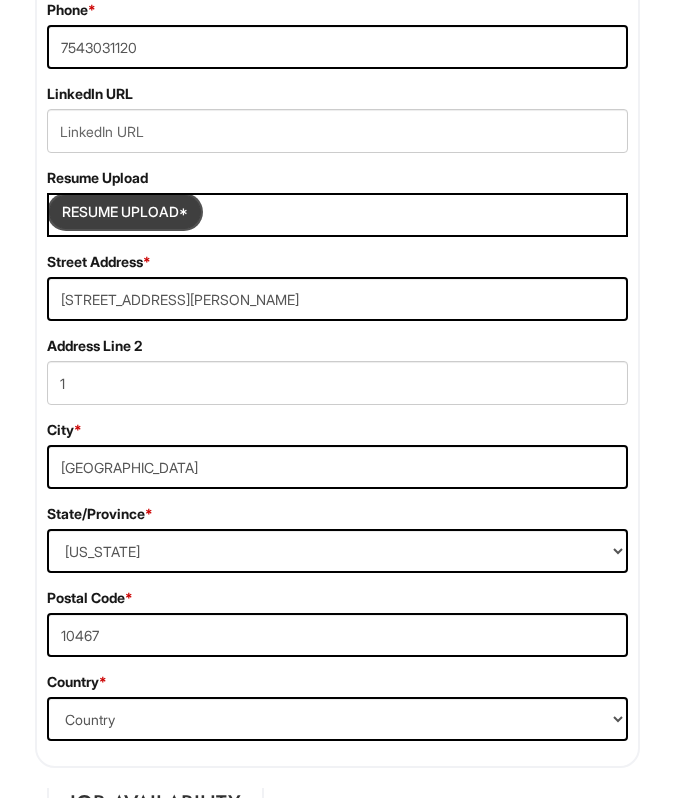 type on "C:\fakepath\Armani Resume (2).pdf" 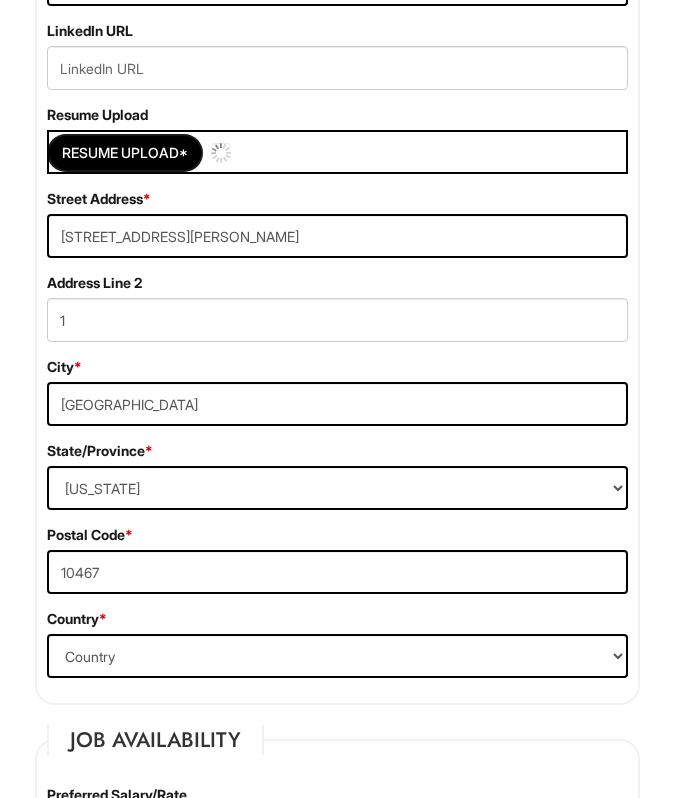 scroll, scrollTop: 870, scrollLeft: 0, axis: vertical 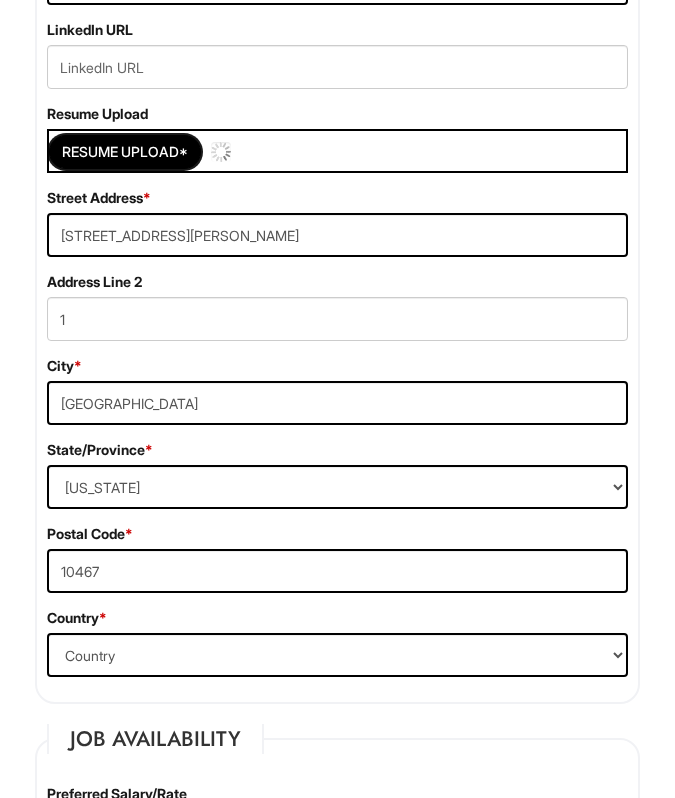type 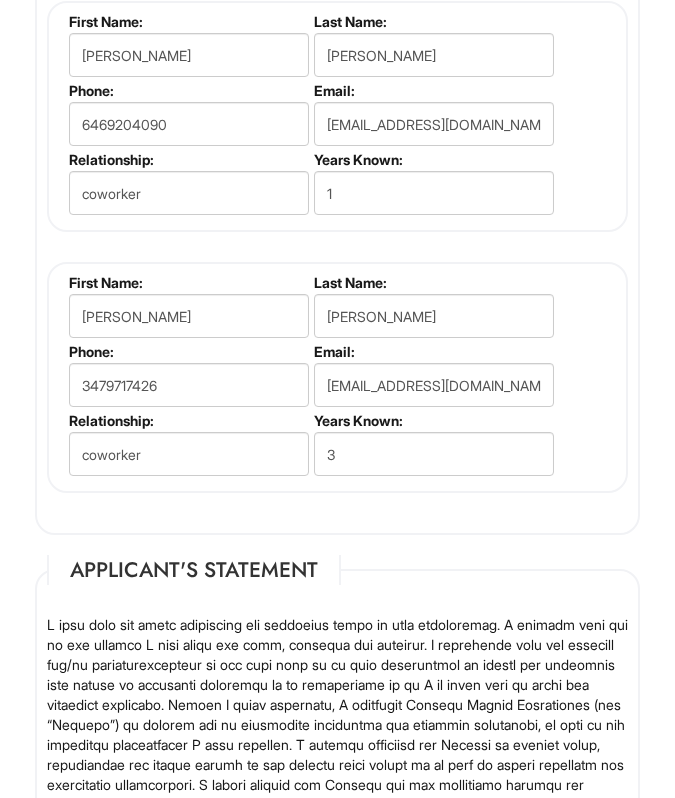 scroll, scrollTop: 4654, scrollLeft: 0, axis: vertical 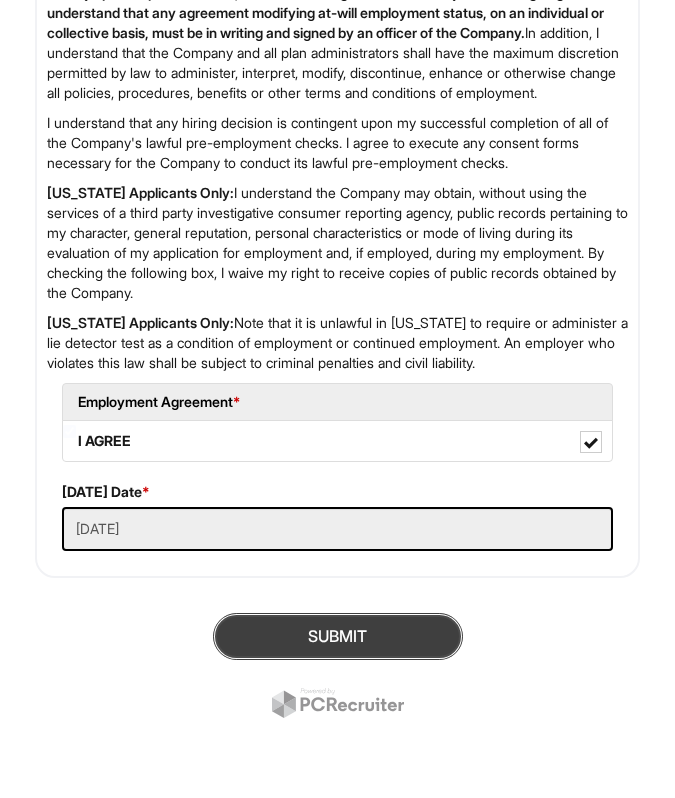 click on "SUBMIT" at bounding box center [338, 636] 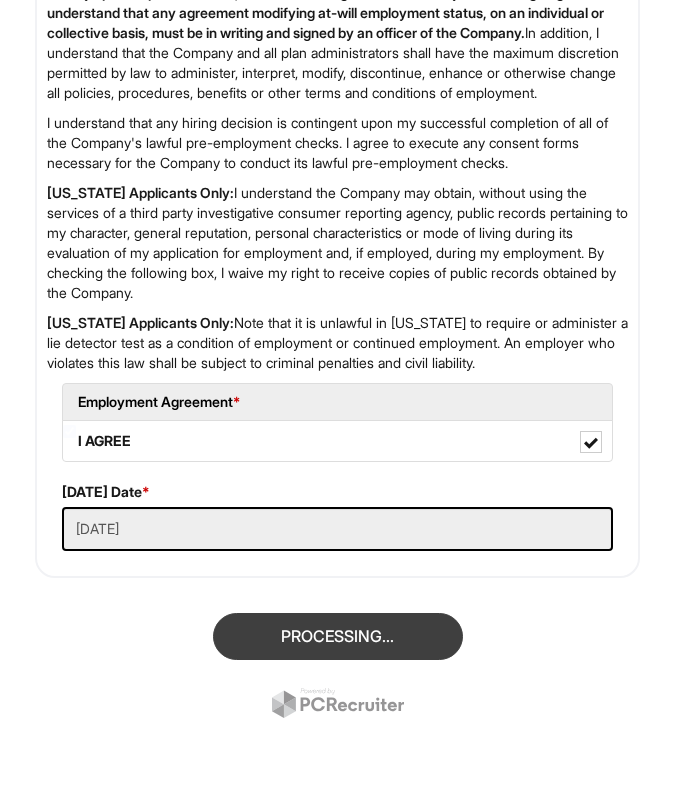 scroll, scrollTop: 4614, scrollLeft: 0, axis: vertical 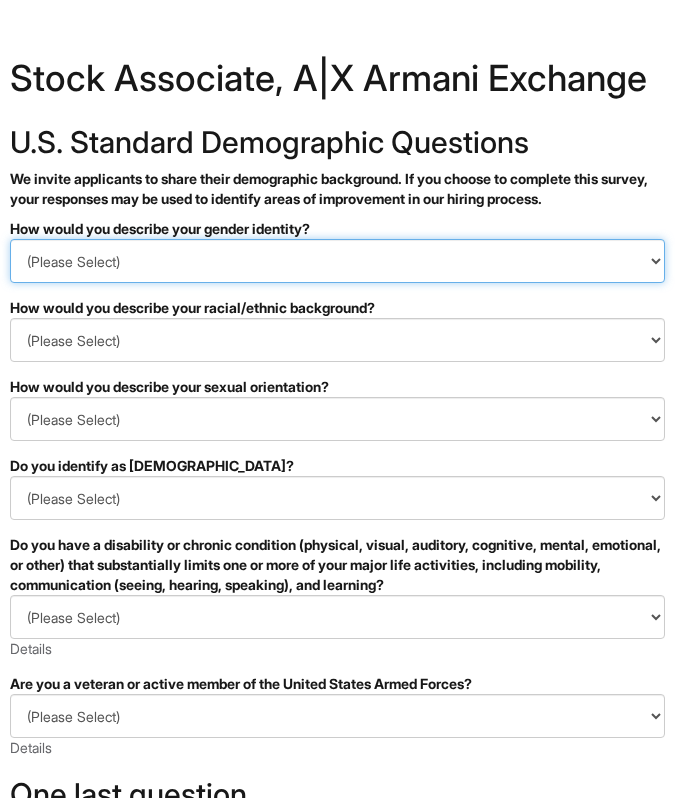 click on "(Please Select) Man Woman Non-binary I prefer to self-describe I don't wish to answer" at bounding box center [337, 261] 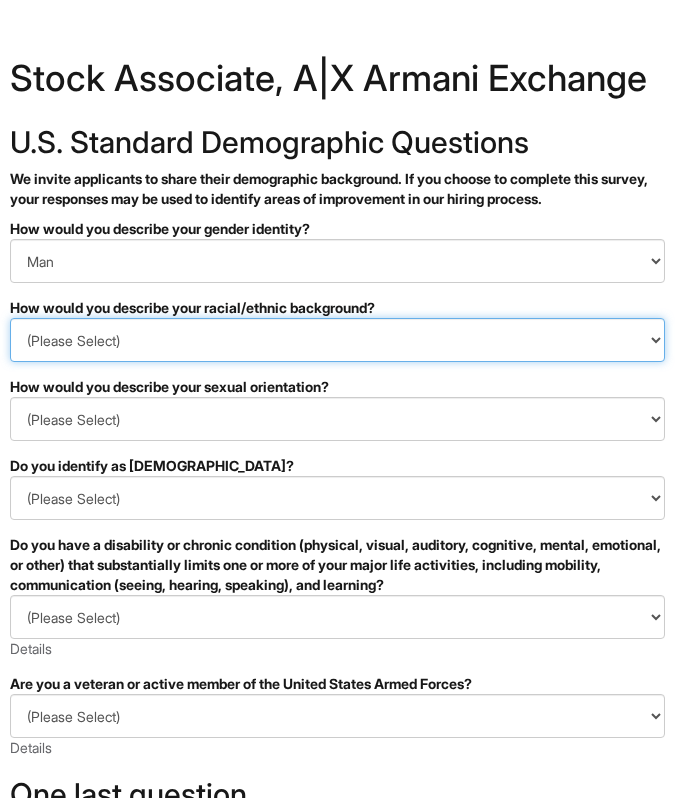 click on "(Please Select) Black or of African descent    East Asian    Hispanic, Latinx or of Spanish Origin    Indigenous, American Indian or Alaska Native    Middle Eastern or North African    Native Hawaiian or Pacific Islander    South Asian    Southeast Asian    White or European    I prefer to self-describe    I don't wish to answer" at bounding box center [337, 340] 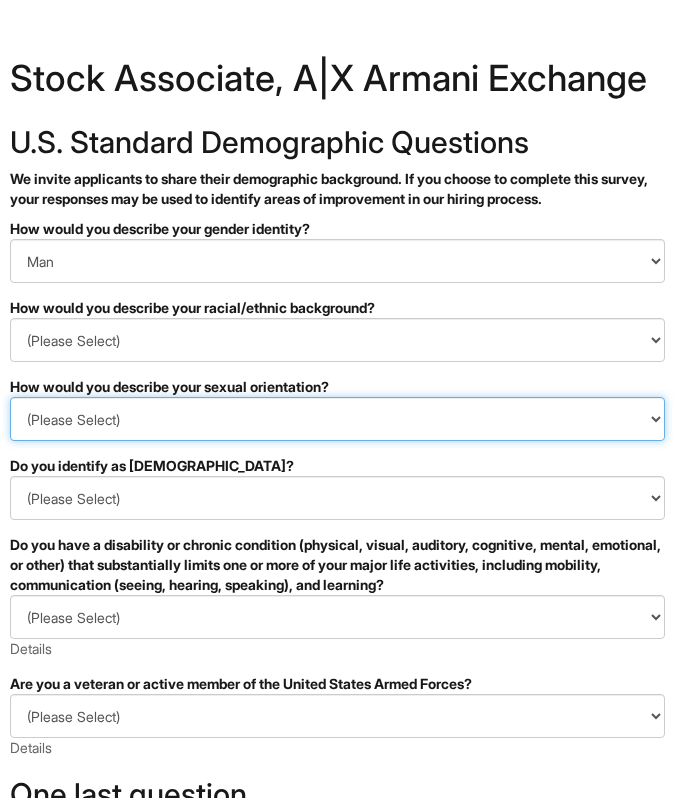 click on "(Please Select) Asexual Bisexual and/or pansexual Gay Heterosexual Lesbian Queer I prefer to self-describe I don't wish to answer" at bounding box center (337, 419) 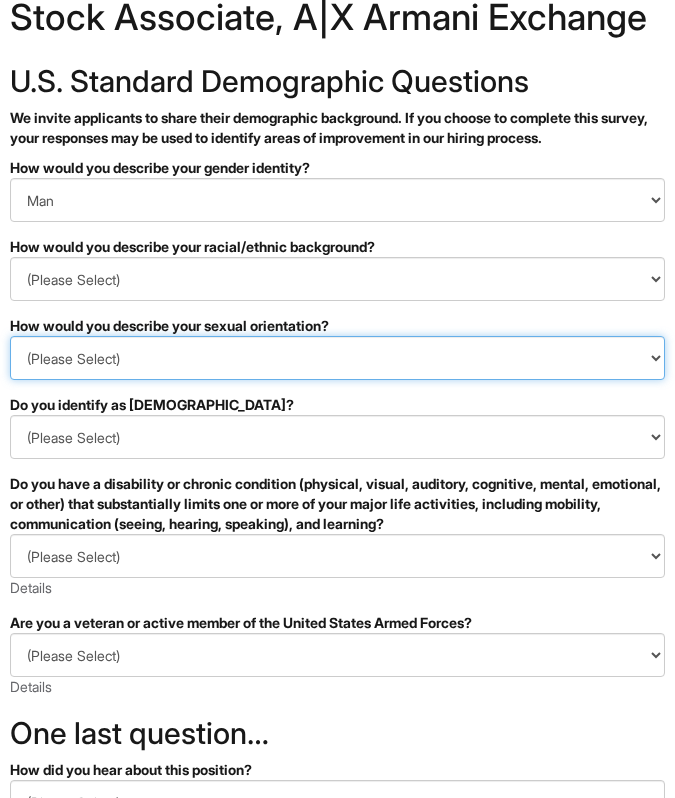 scroll, scrollTop: 65, scrollLeft: 0, axis: vertical 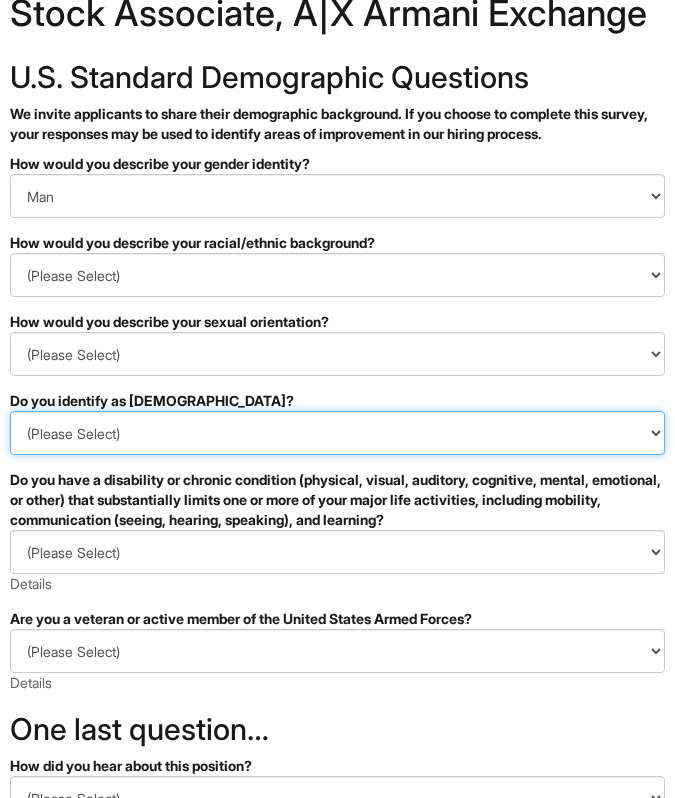 click on "(Please Select) Yes No I prefer to self-describe I don't wish to answer" at bounding box center [337, 433] 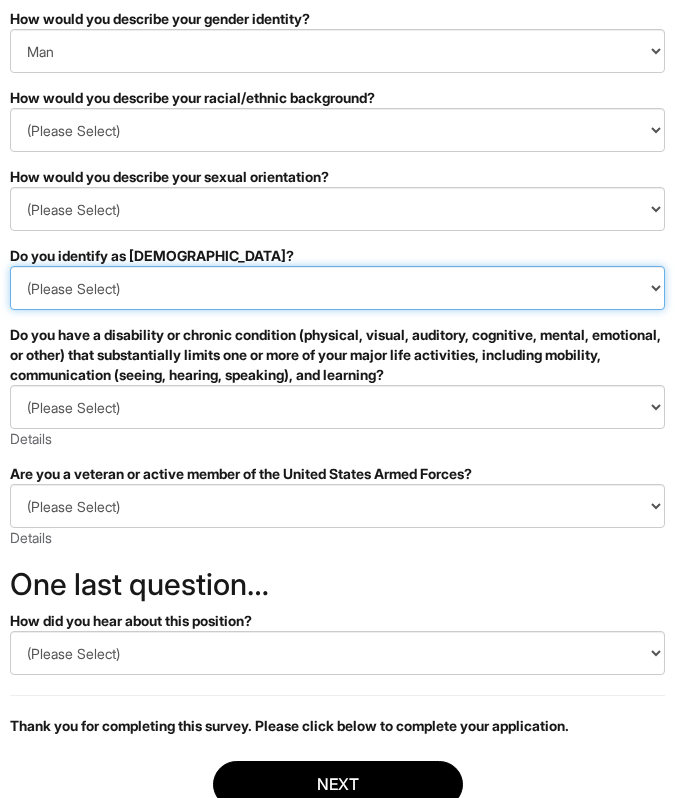 scroll, scrollTop: 235, scrollLeft: 0, axis: vertical 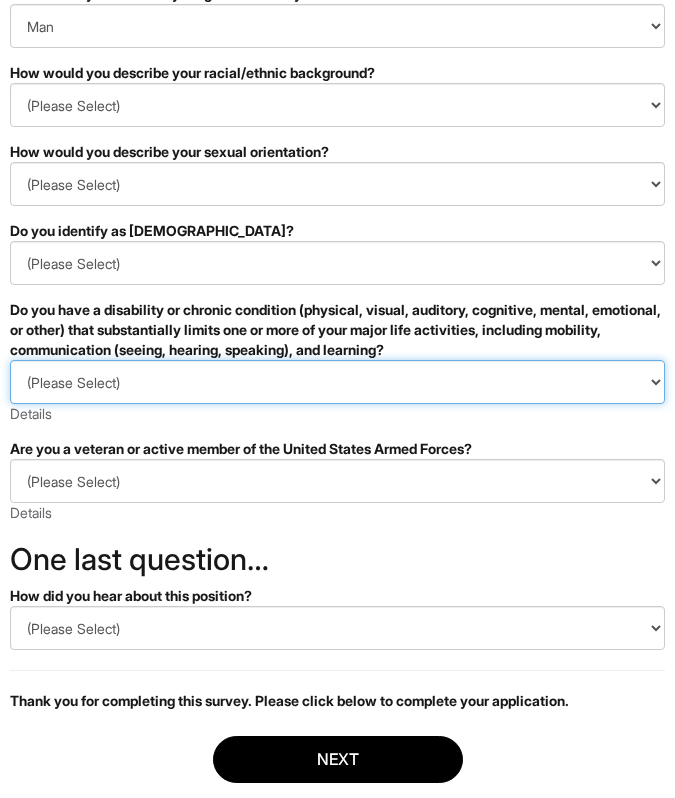click on "(Please Select) YES, I HAVE A DISABILITY (or previously had a disability) NO, I DON'T HAVE A DISABILITY I DON'T WISH TO ANSWER" at bounding box center (337, 382) 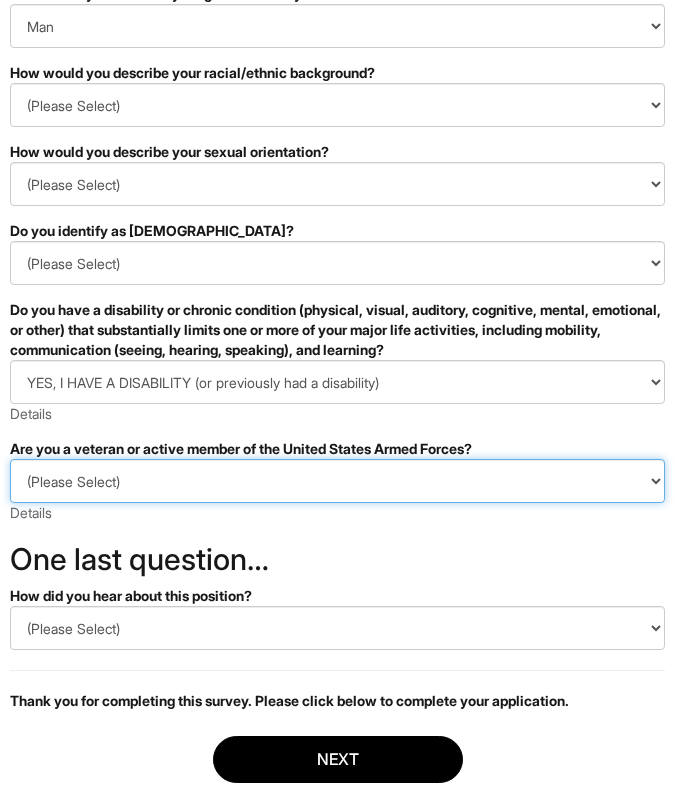 click on "(Please Select) I IDENTIFY AS ONE OR MORE OF THE CLASSIFICATIONS OF PROTECTED VETERANS LISTED I AM NOT A PROTECTED VETERAN I PREFER NOT TO ANSWER" at bounding box center [337, 481] 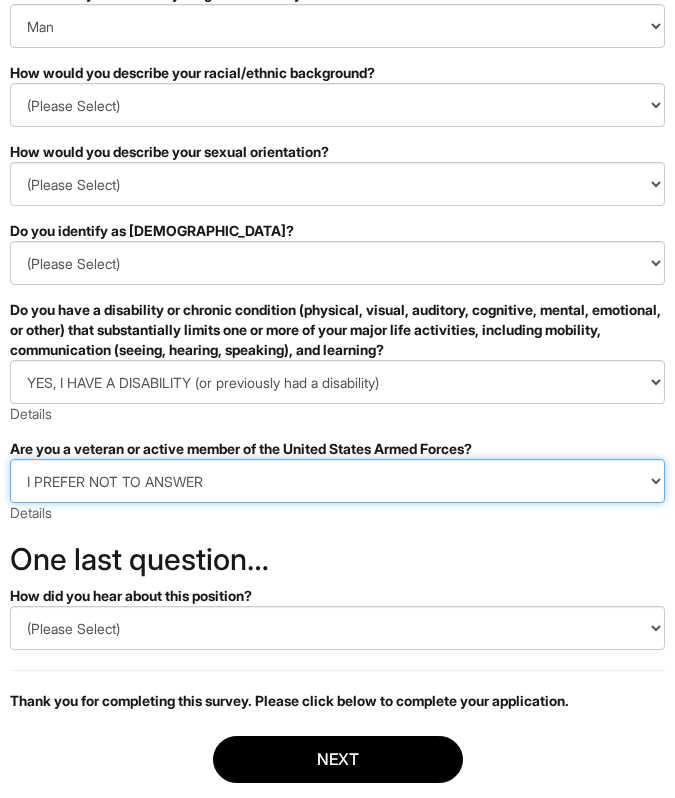 click on "(Please Select) I IDENTIFY AS ONE OR MORE OF THE CLASSIFICATIONS OF PROTECTED VETERANS LISTED I AM NOT A PROTECTED VETERAN I PREFER NOT TO ANSWER" at bounding box center [337, 481] 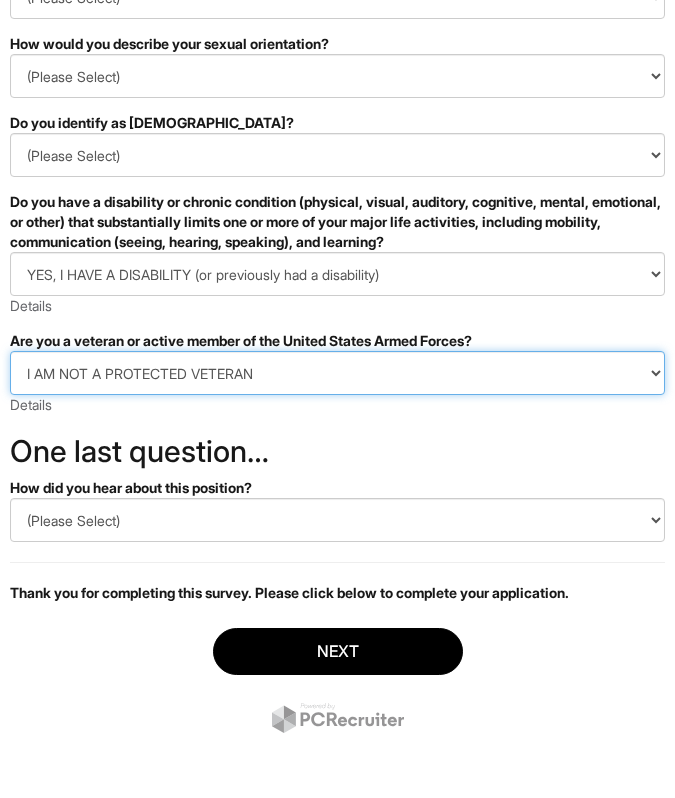 scroll, scrollTop: 345, scrollLeft: 0, axis: vertical 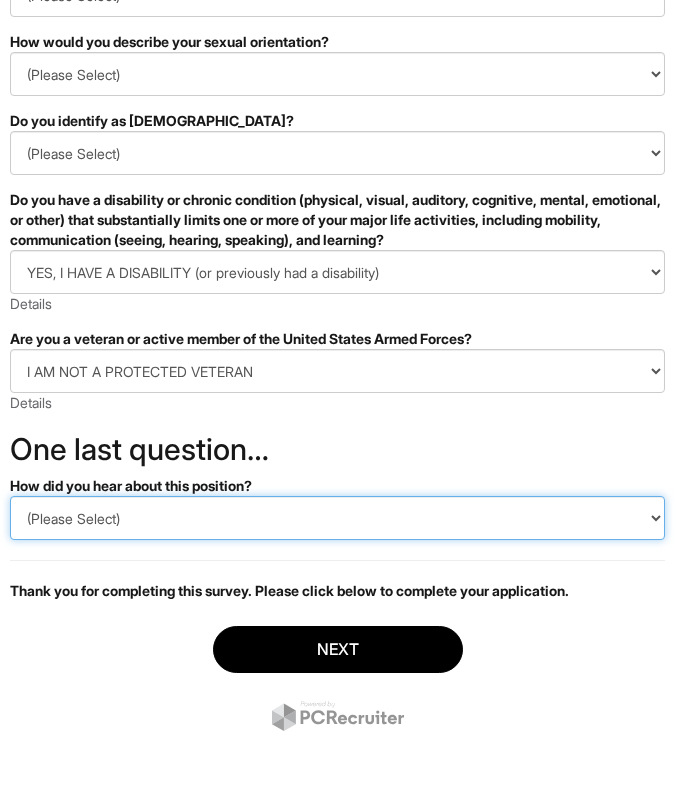 click on "(Please Select) CareerBuilder Indeed LinkedIn Monster Referral Other" at bounding box center [337, 518] 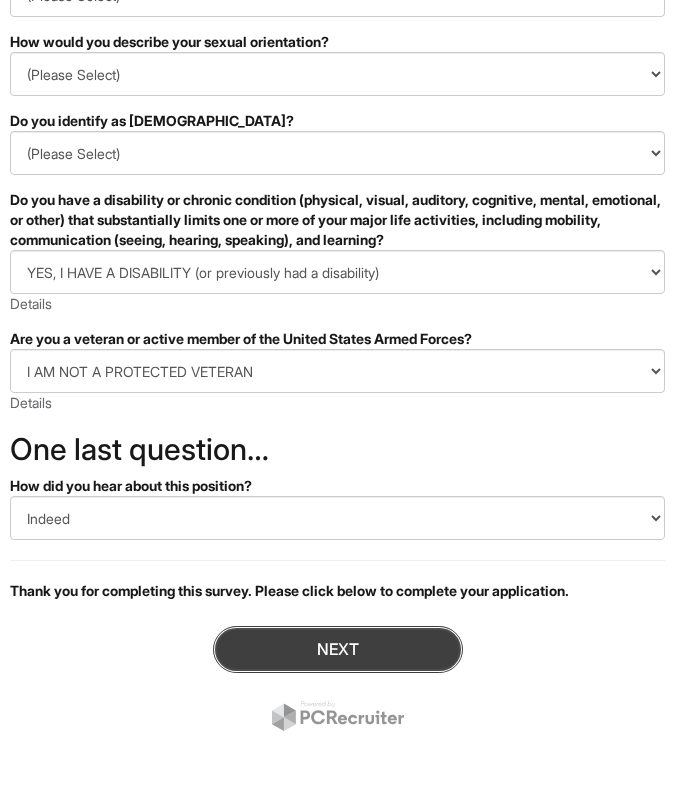 click on "Next" at bounding box center (338, 649) 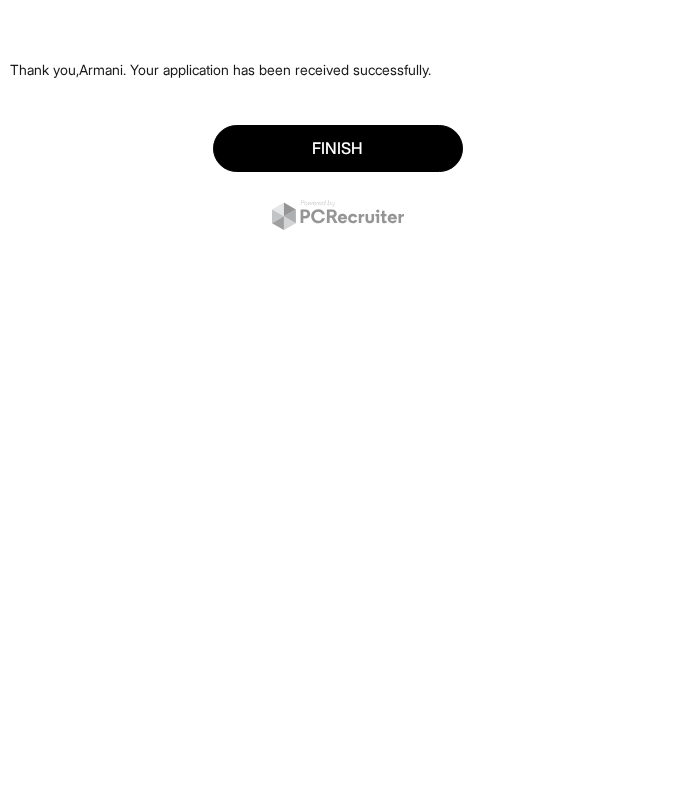 scroll, scrollTop: 0, scrollLeft: 0, axis: both 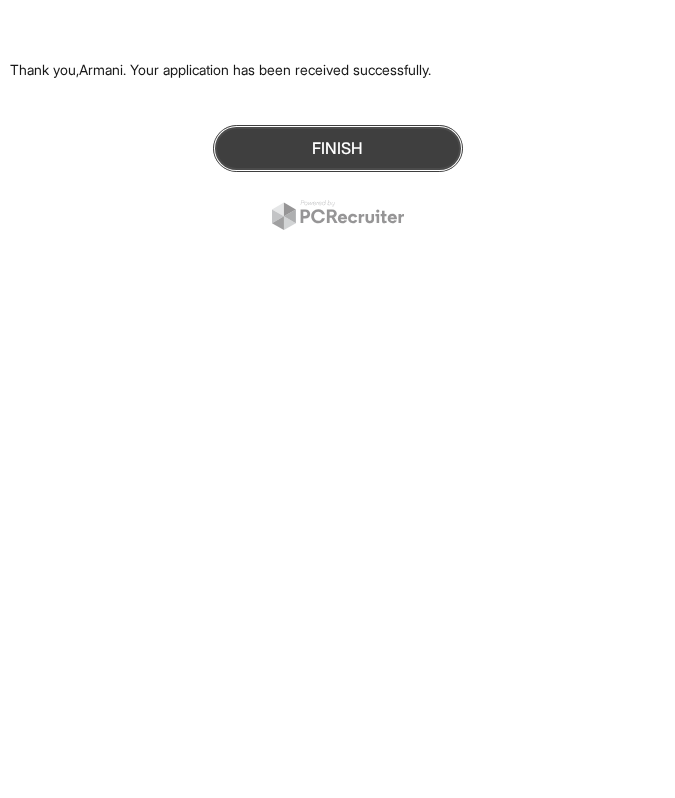click on "Finish" at bounding box center [338, 148] 